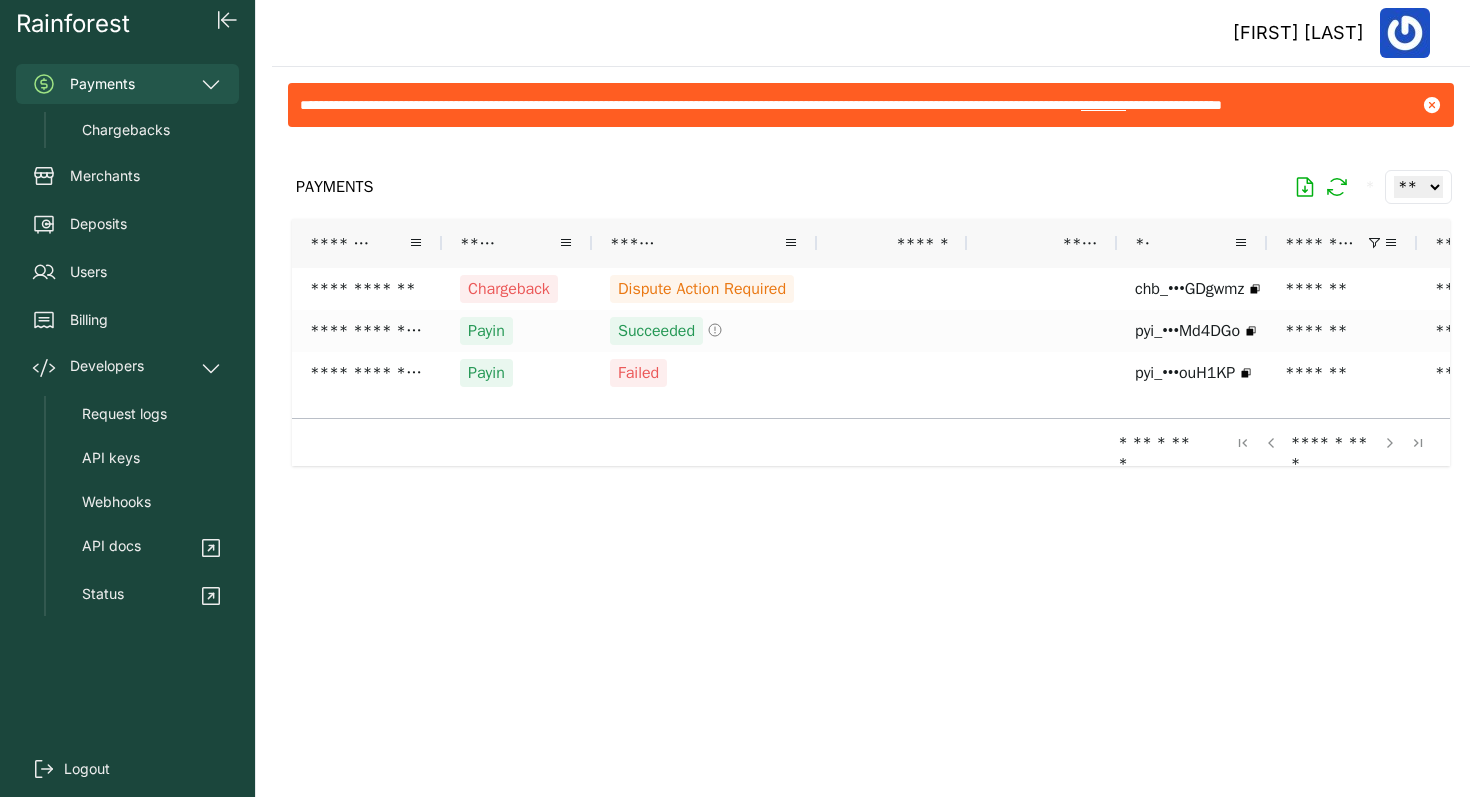 scroll, scrollTop: 0, scrollLeft: 0, axis: both 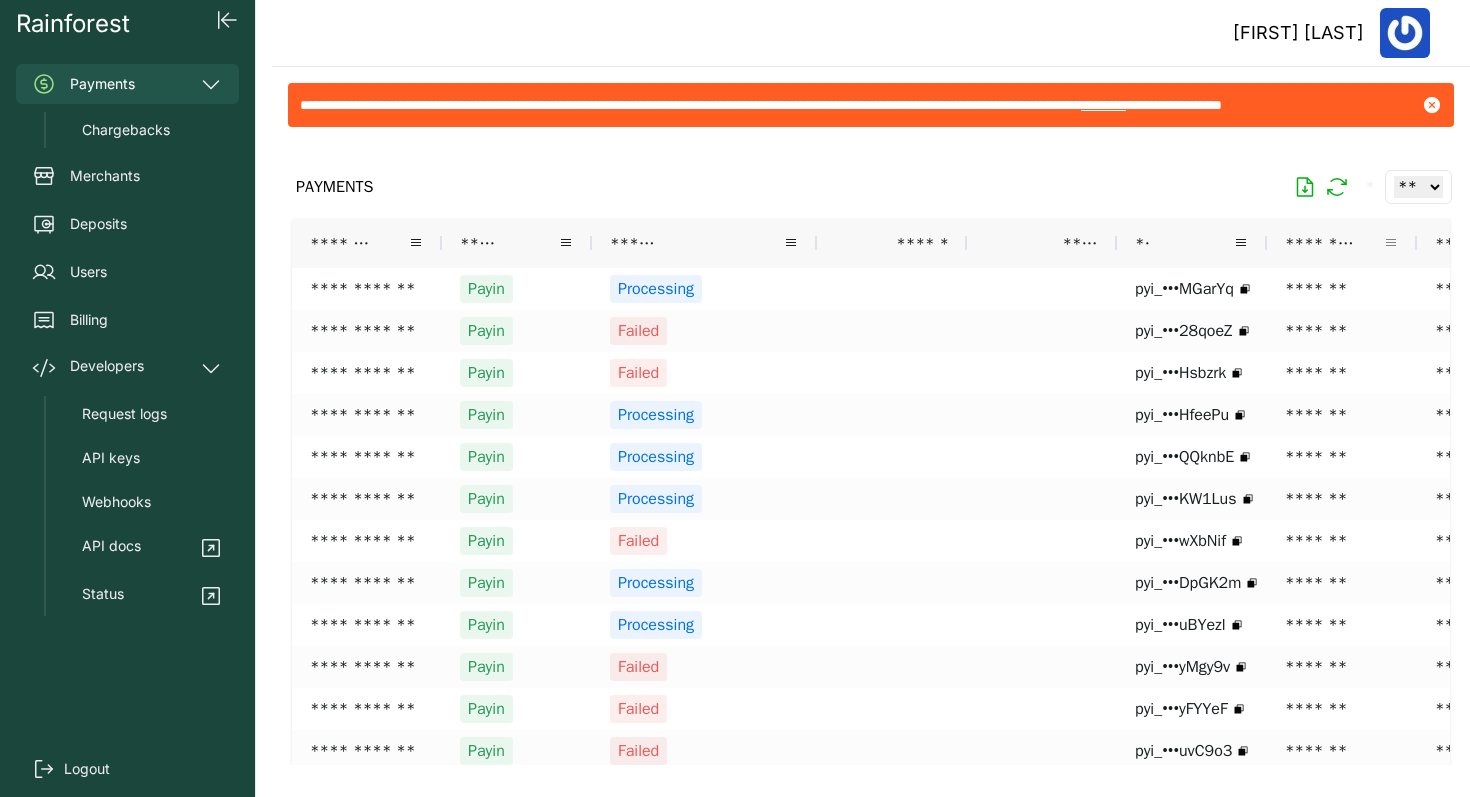 click at bounding box center (1391, 243) 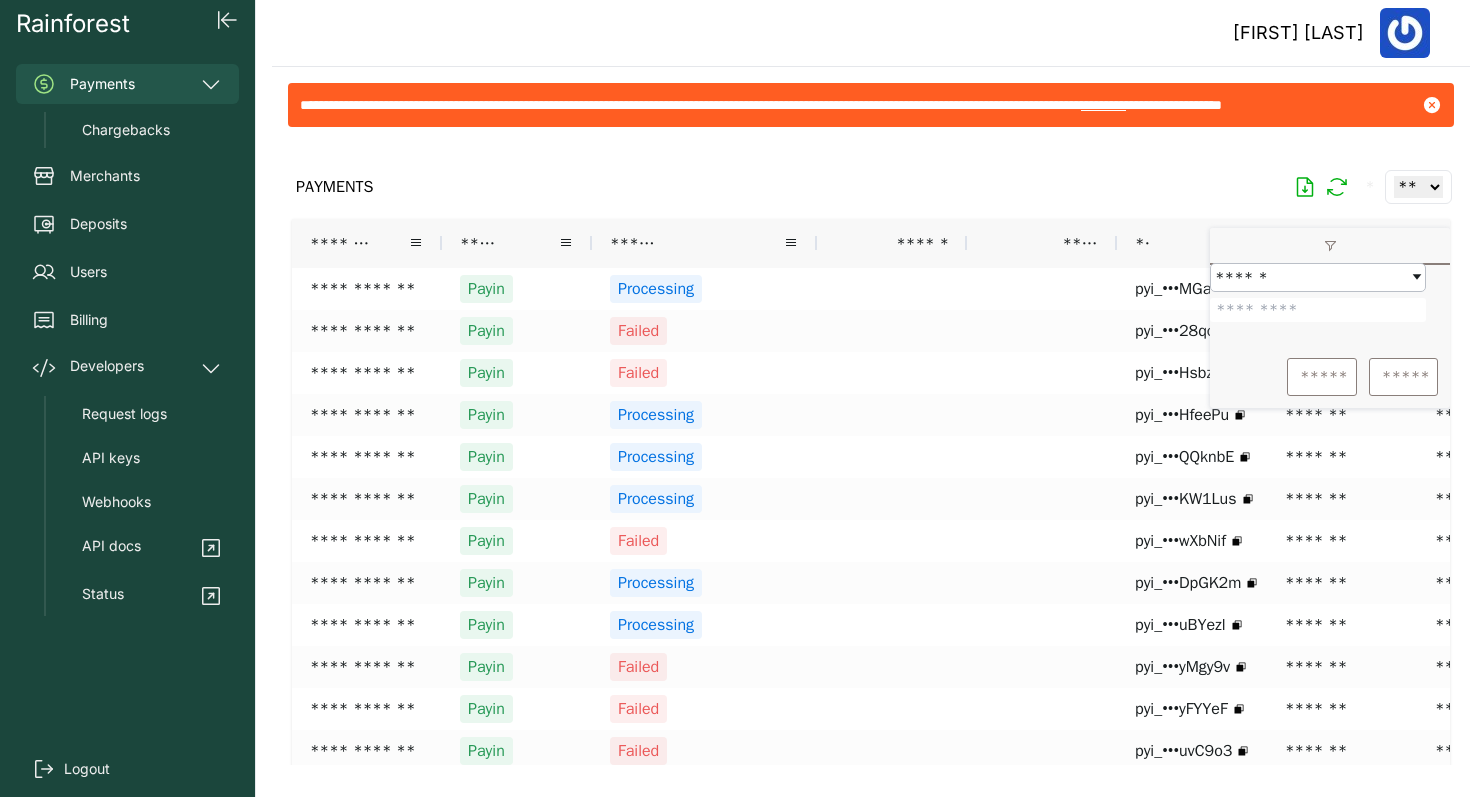 click at bounding box center [1318, 310] 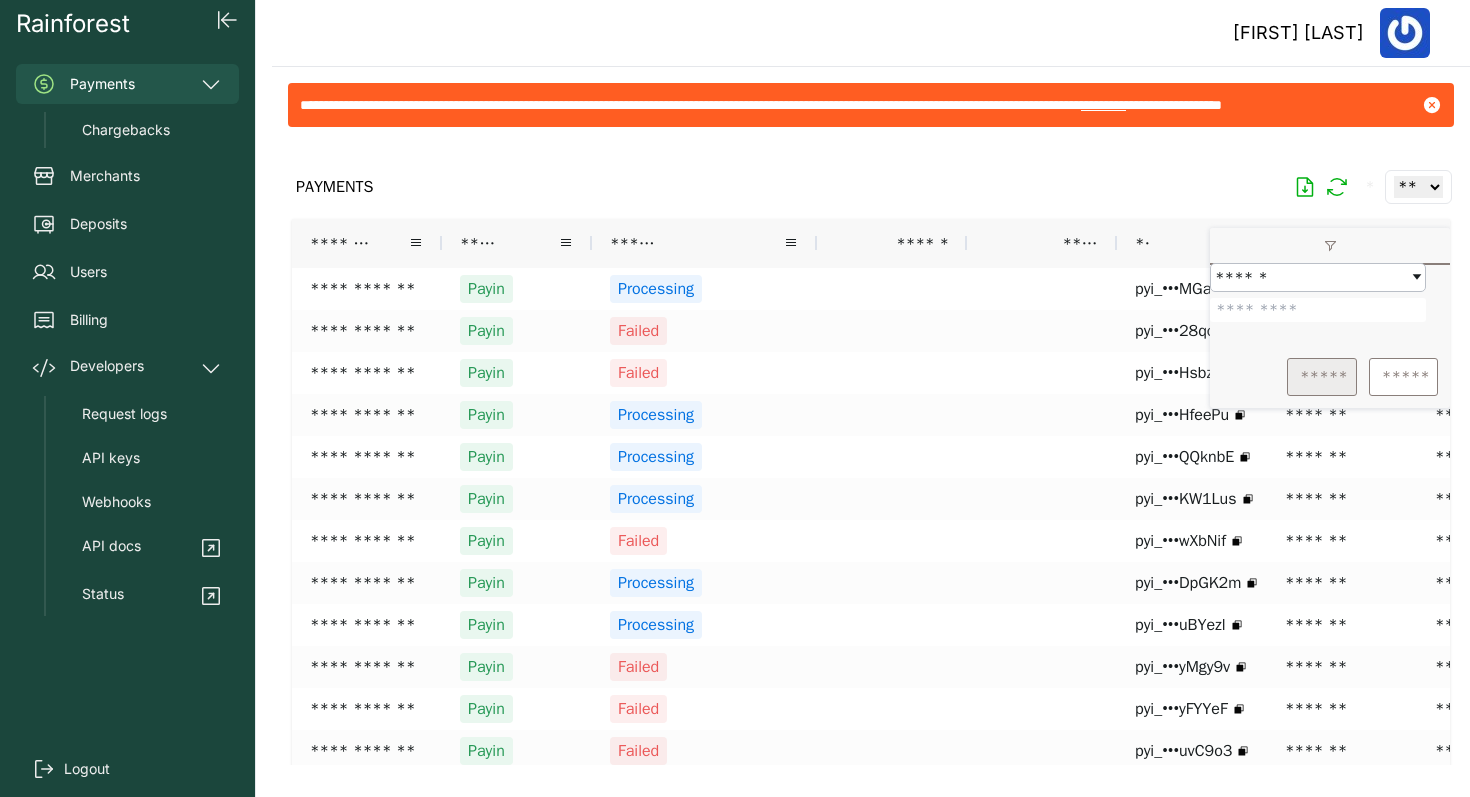 type on "*******" 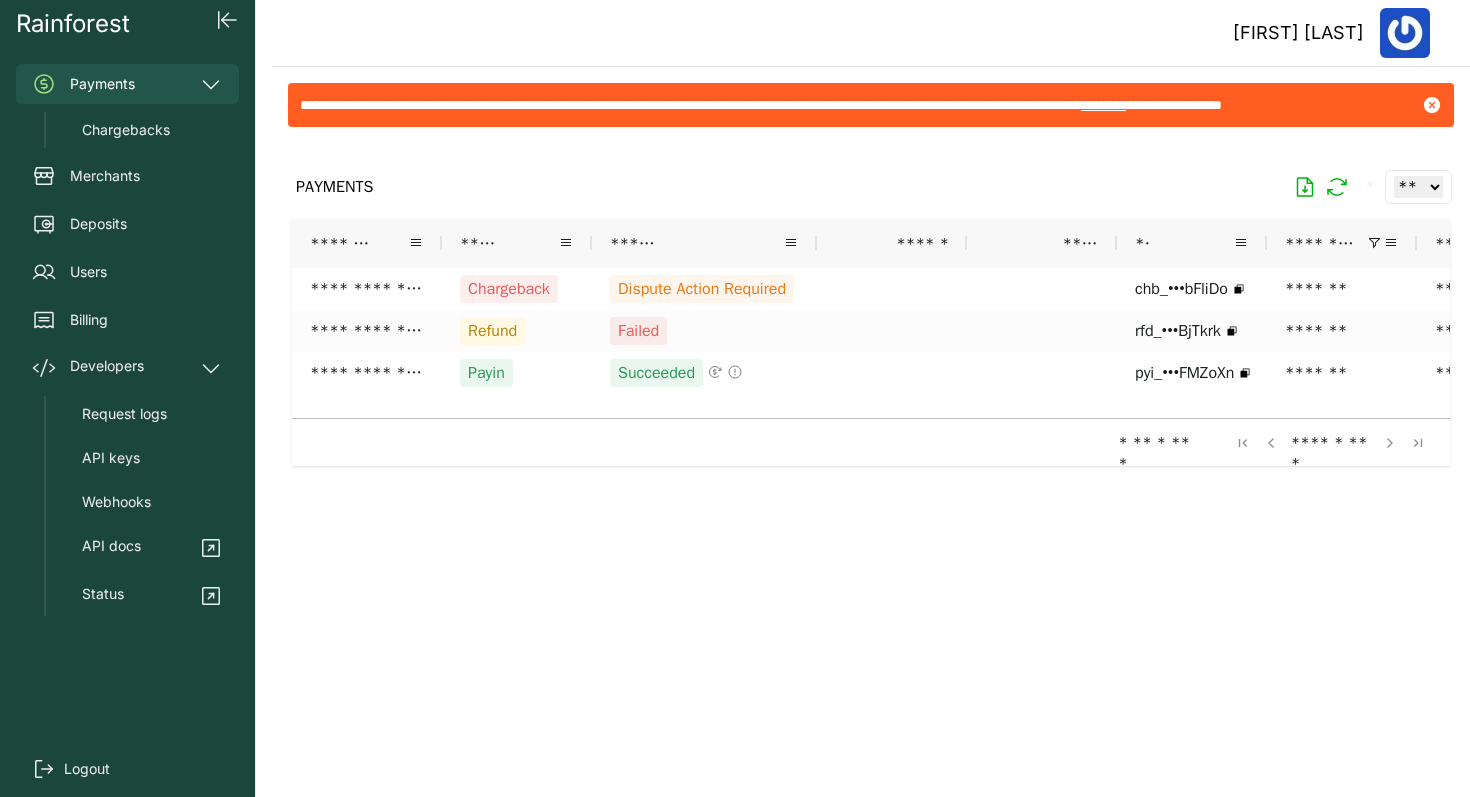 click at bounding box center [871, 454] 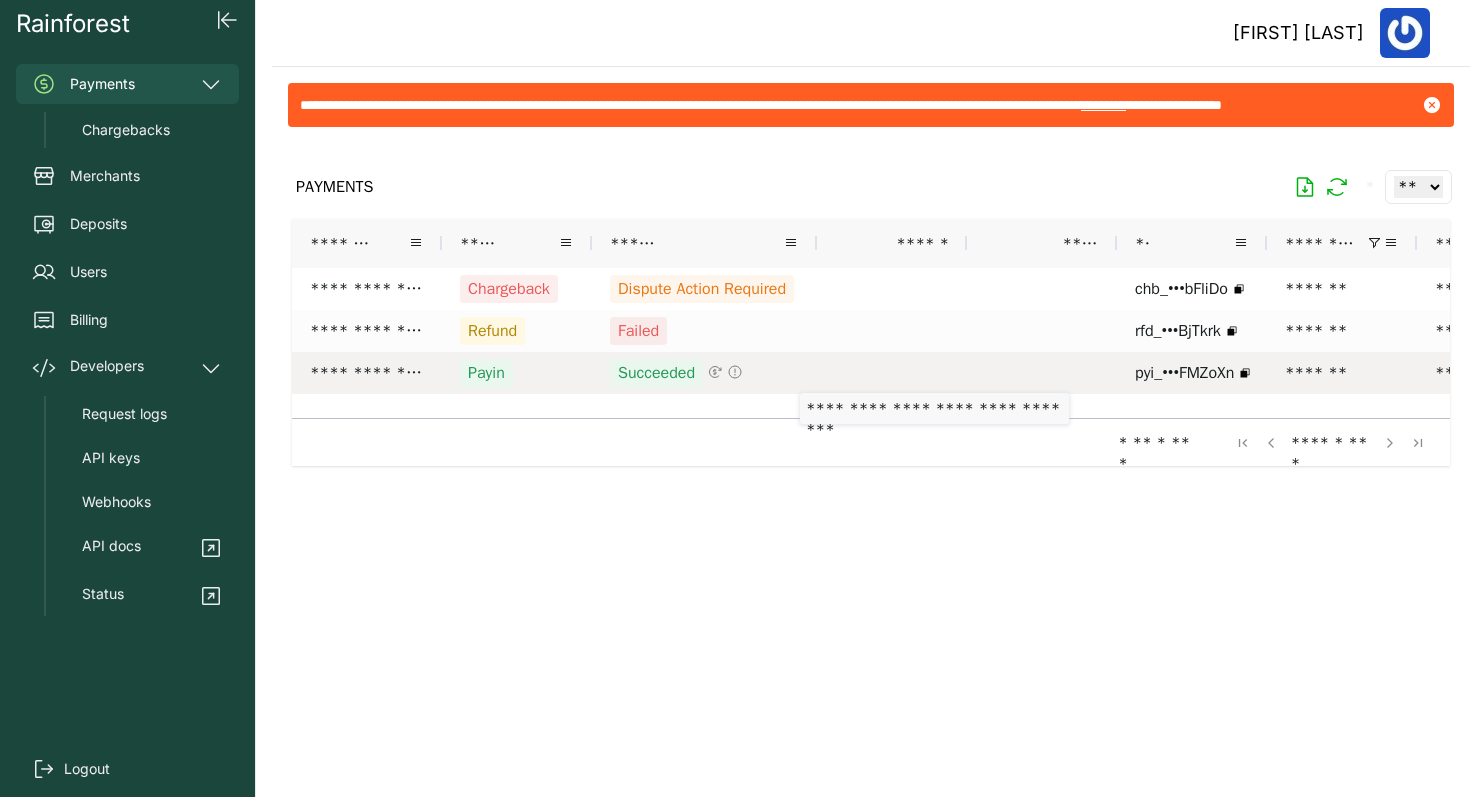 click on "Succeeded" at bounding box center [704, 373] 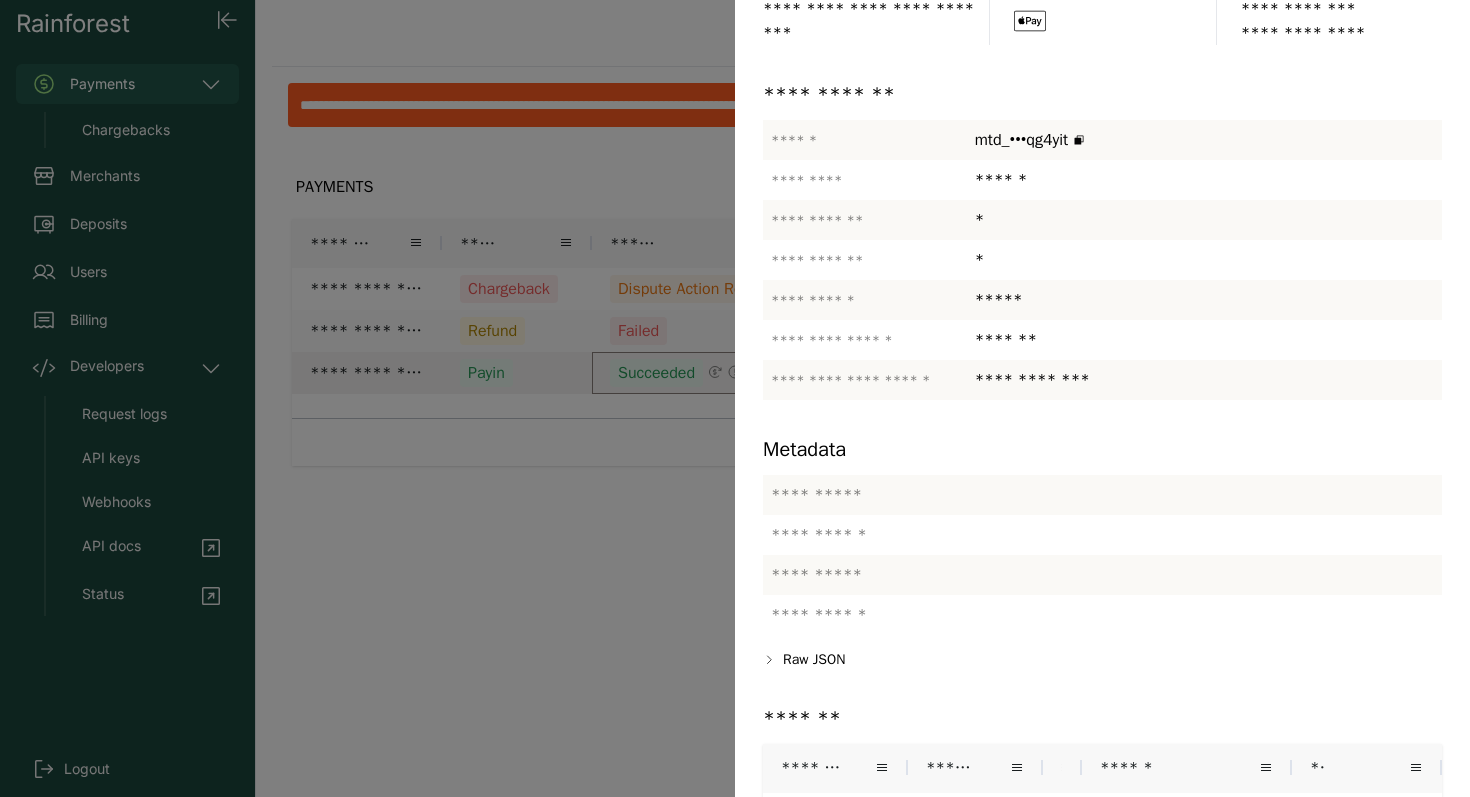 scroll, scrollTop: 0, scrollLeft: 0, axis: both 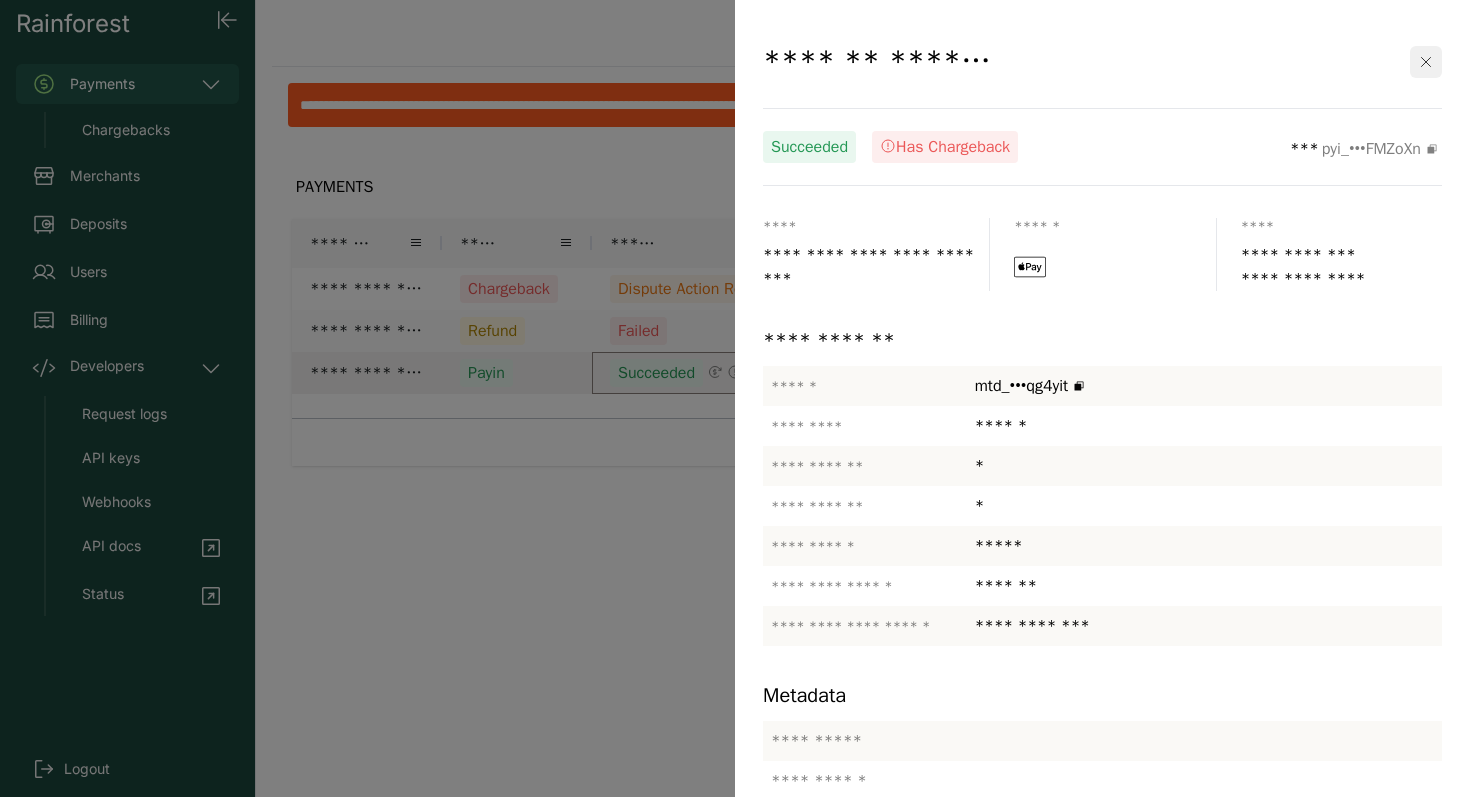 click 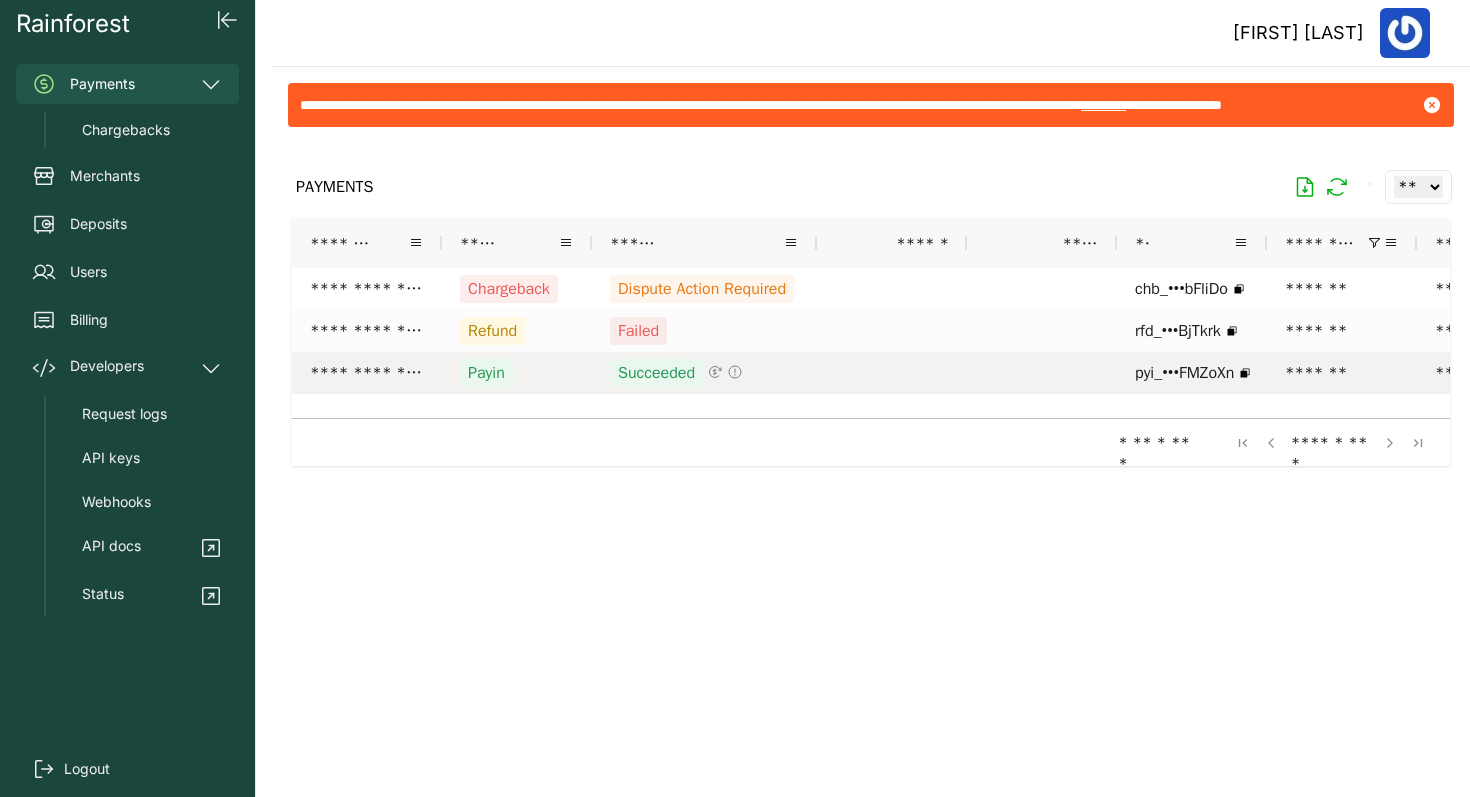 click on "Payin" at bounding box center (517, 373) 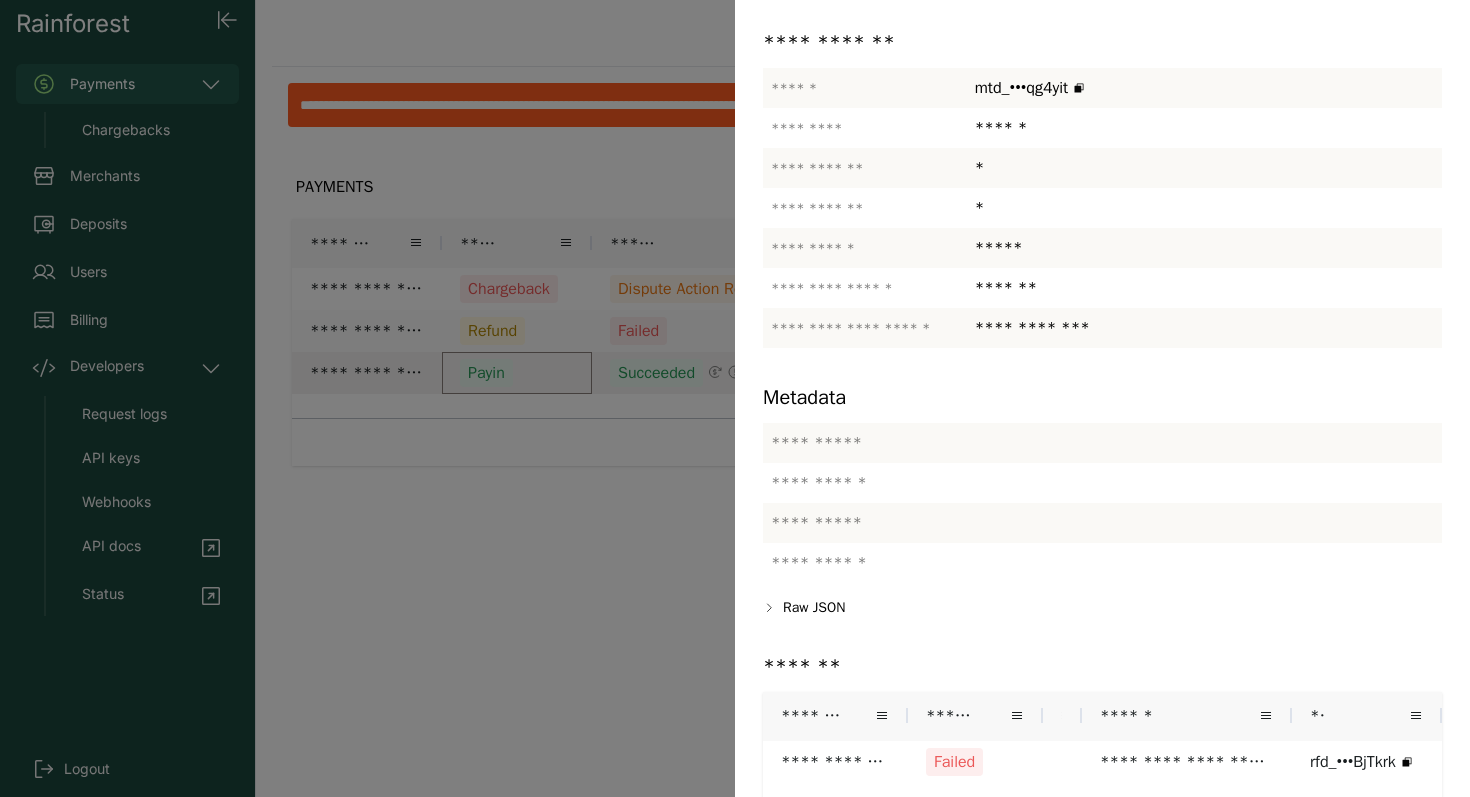 scroll, scrollTop: 0, scrollLeft: 0, axis: both 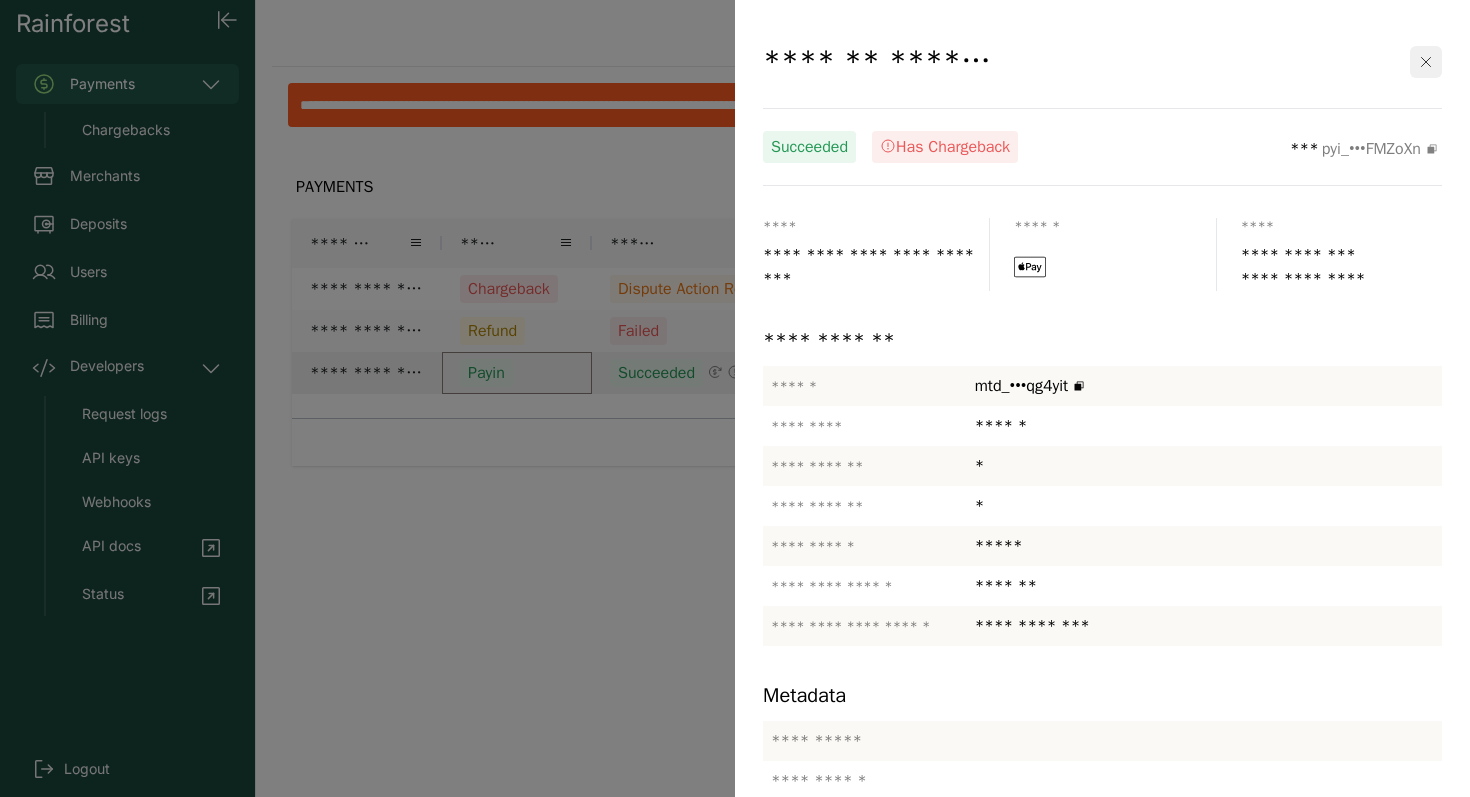 click 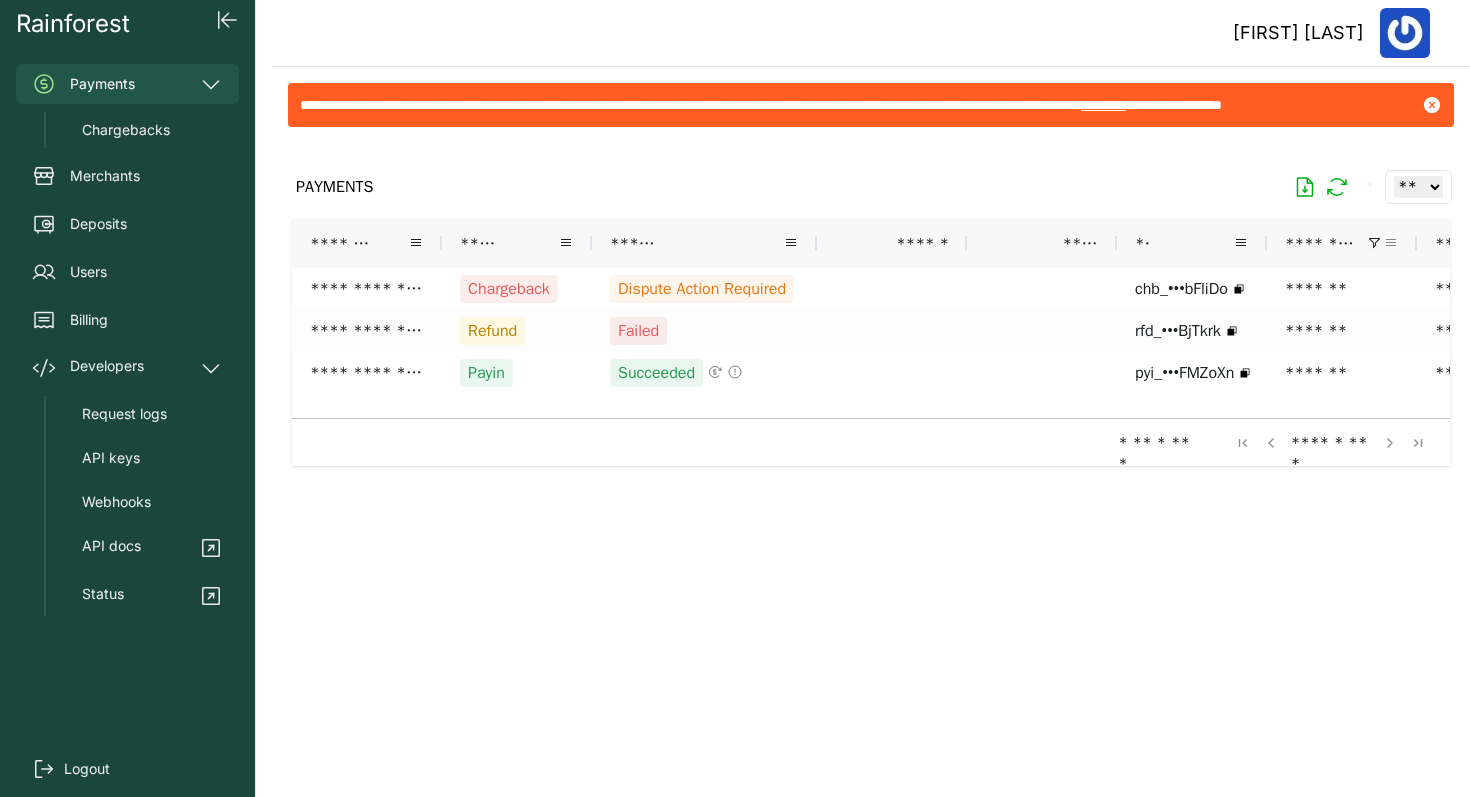 click at bounding box center [1391, 243] 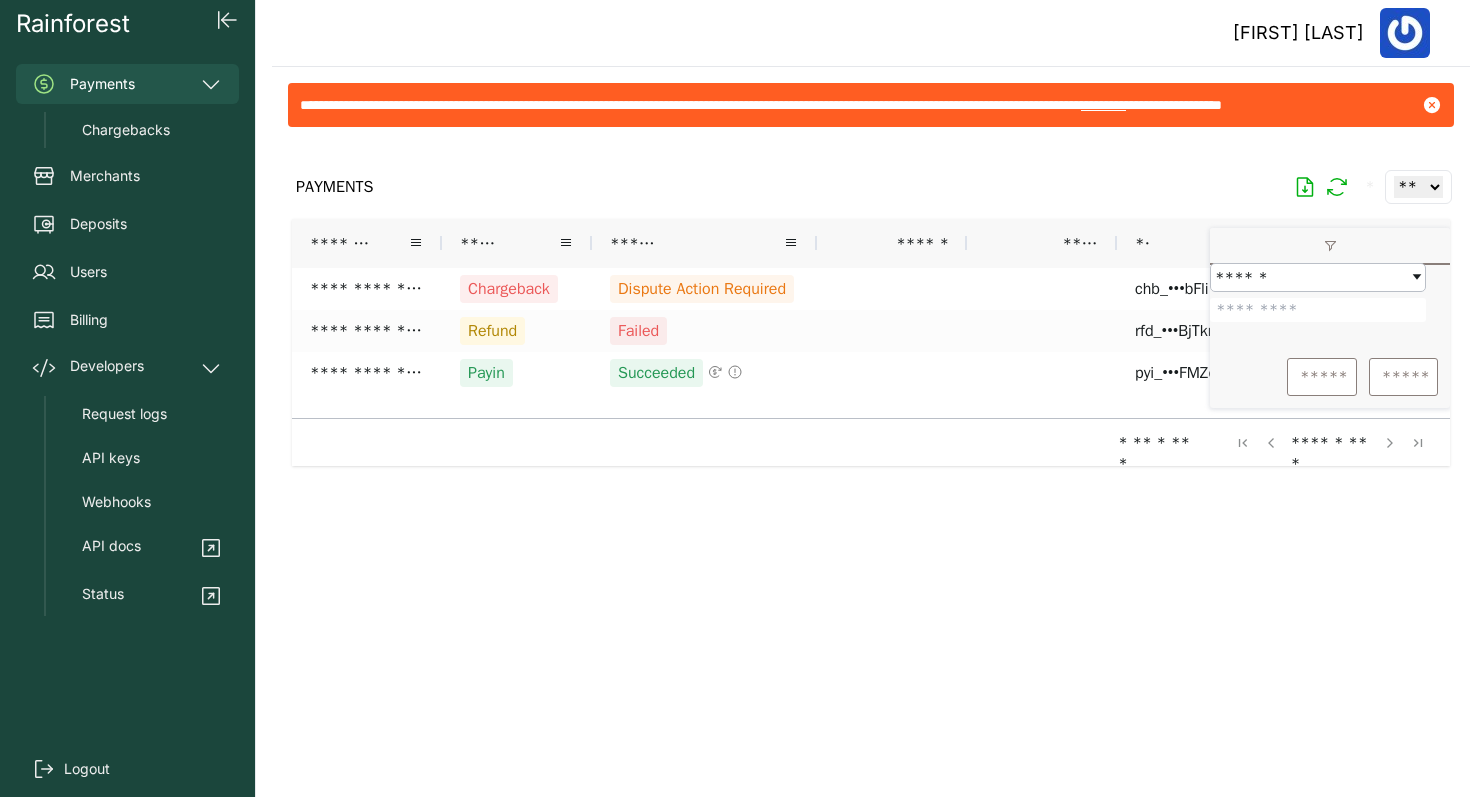 click on "*******" at bounding box center [1318, 310] 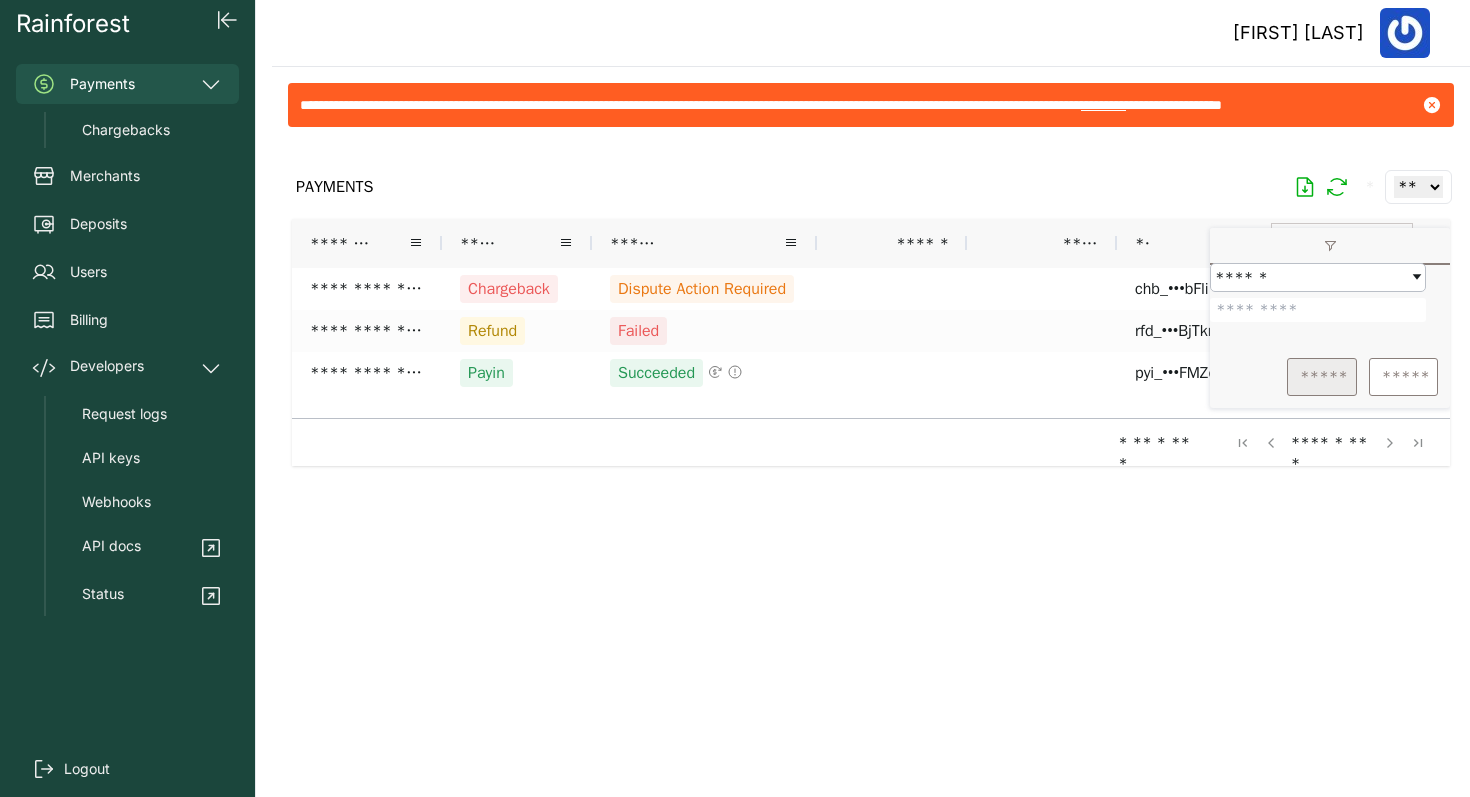 type on "*******" 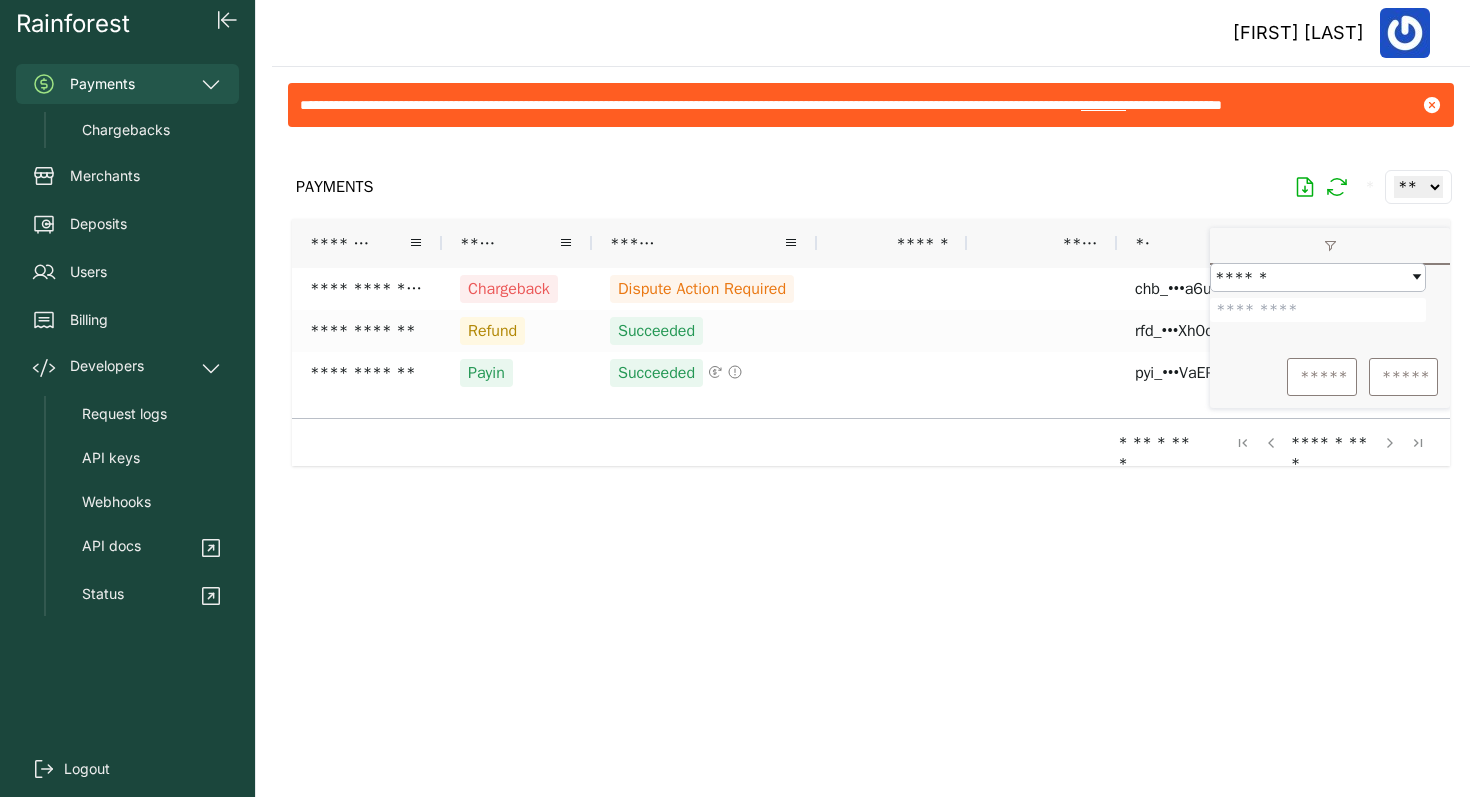 click at bounding box center (871, 454) 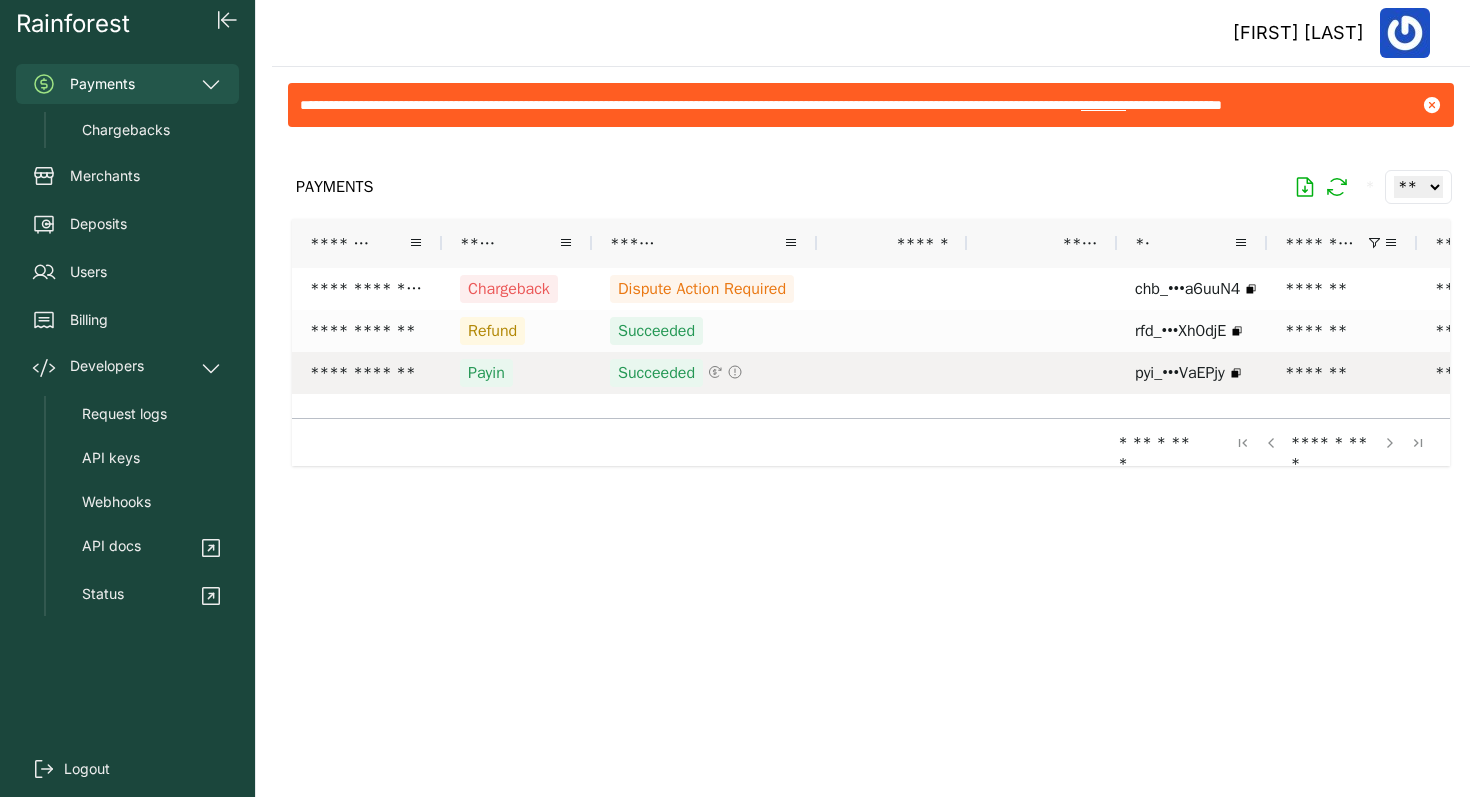 click on "Succeeded" at bounding box center (704, 373) 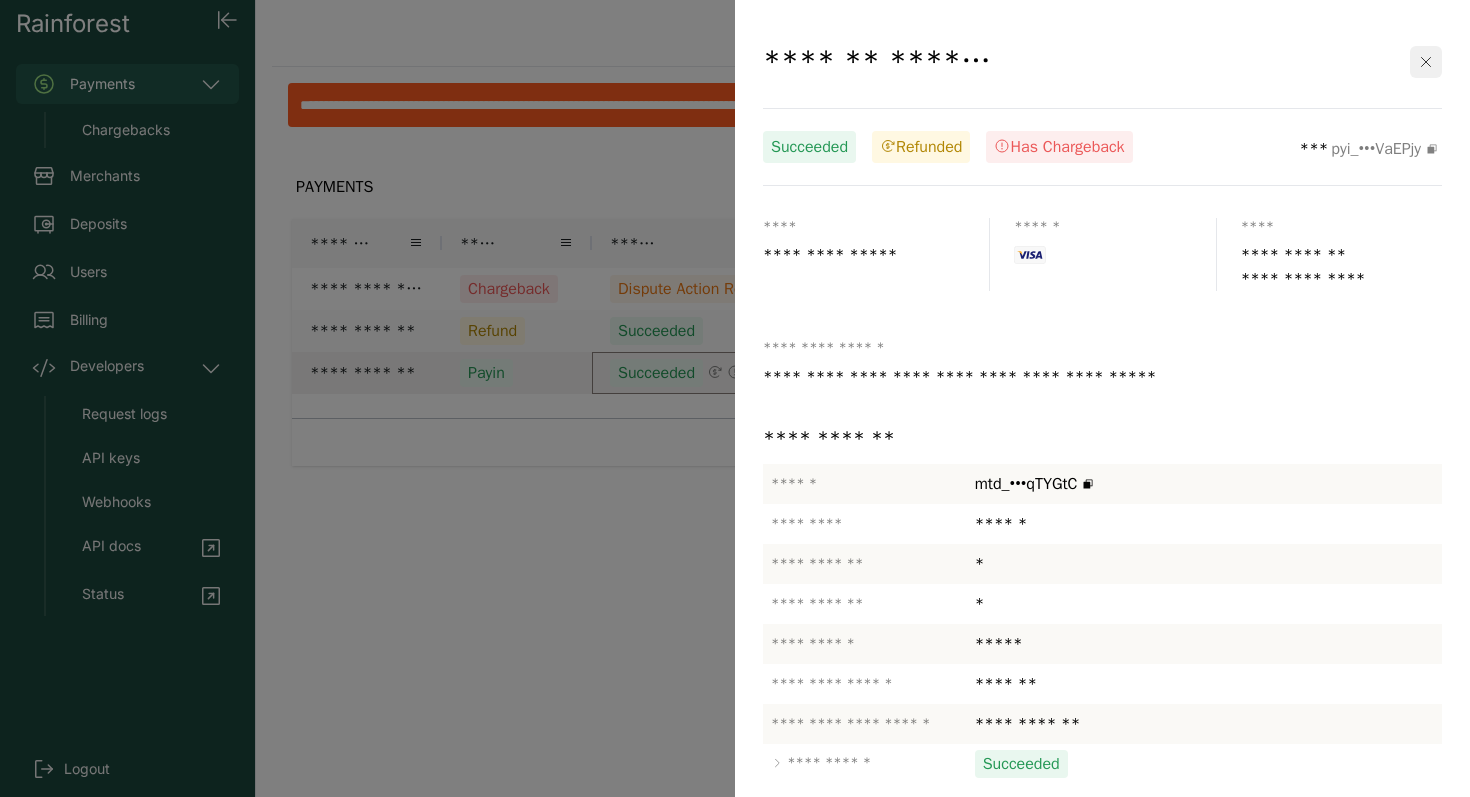 click 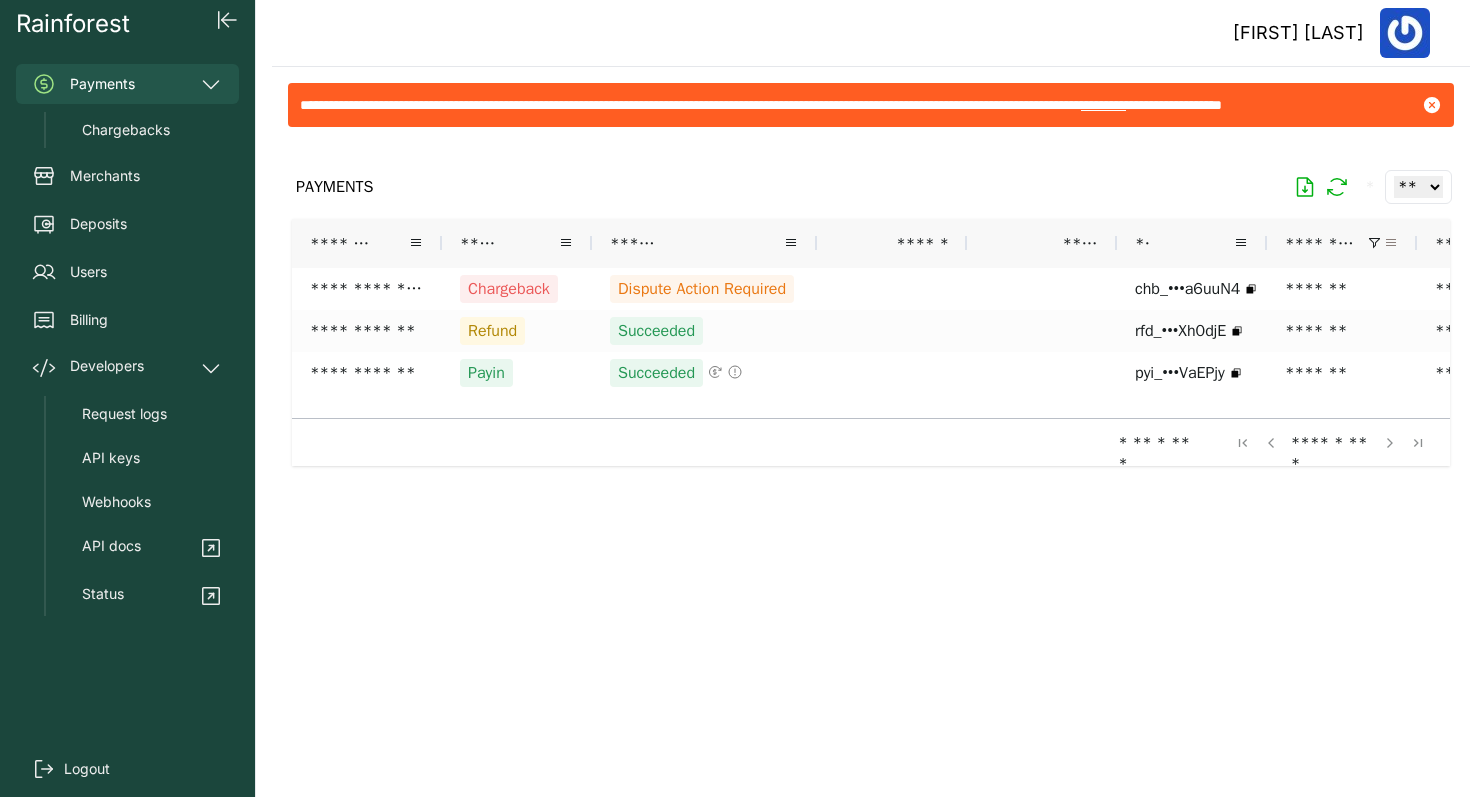 click at bounding box center [1391, 243] 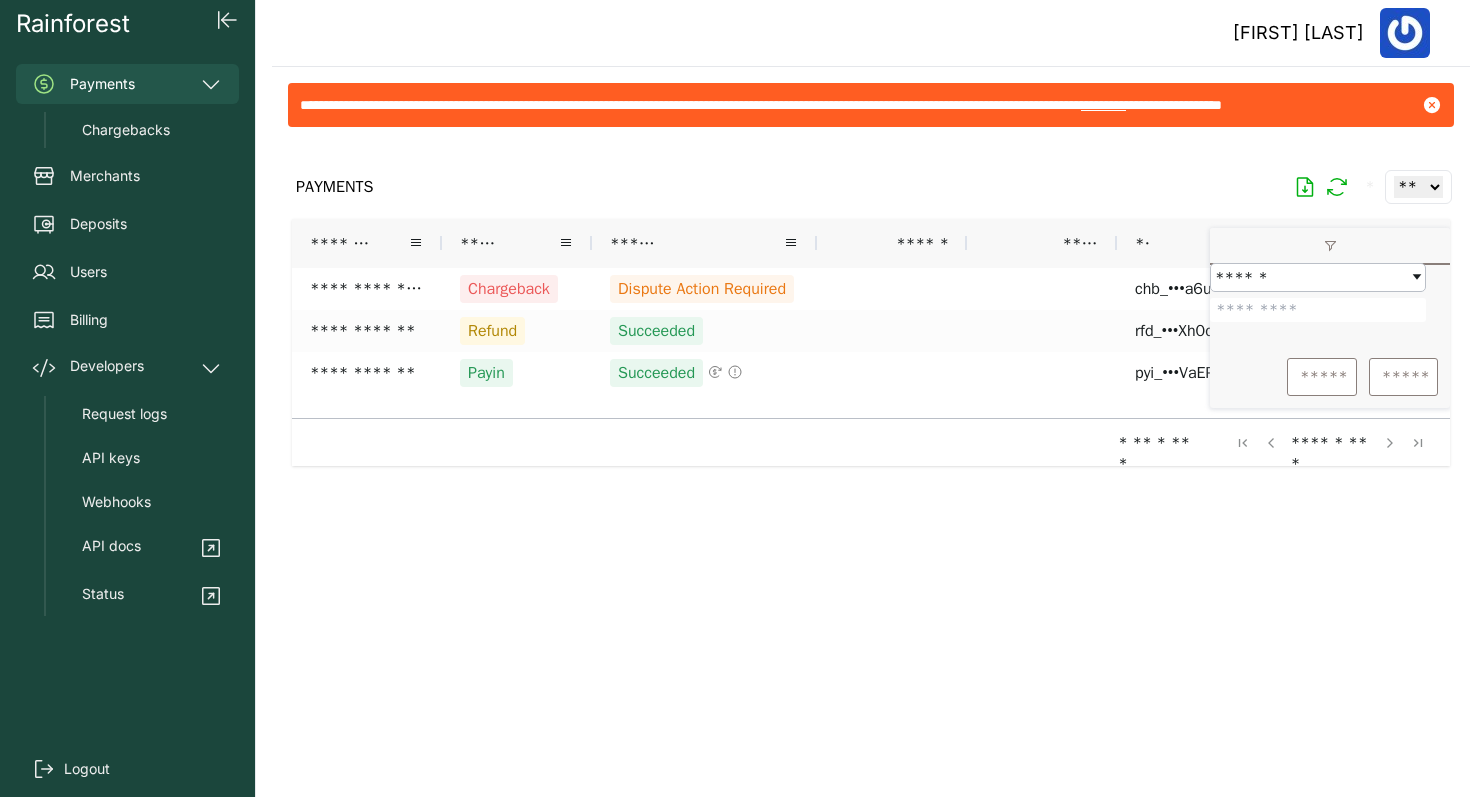 click on "*******" at bounding box center [1318, 310] 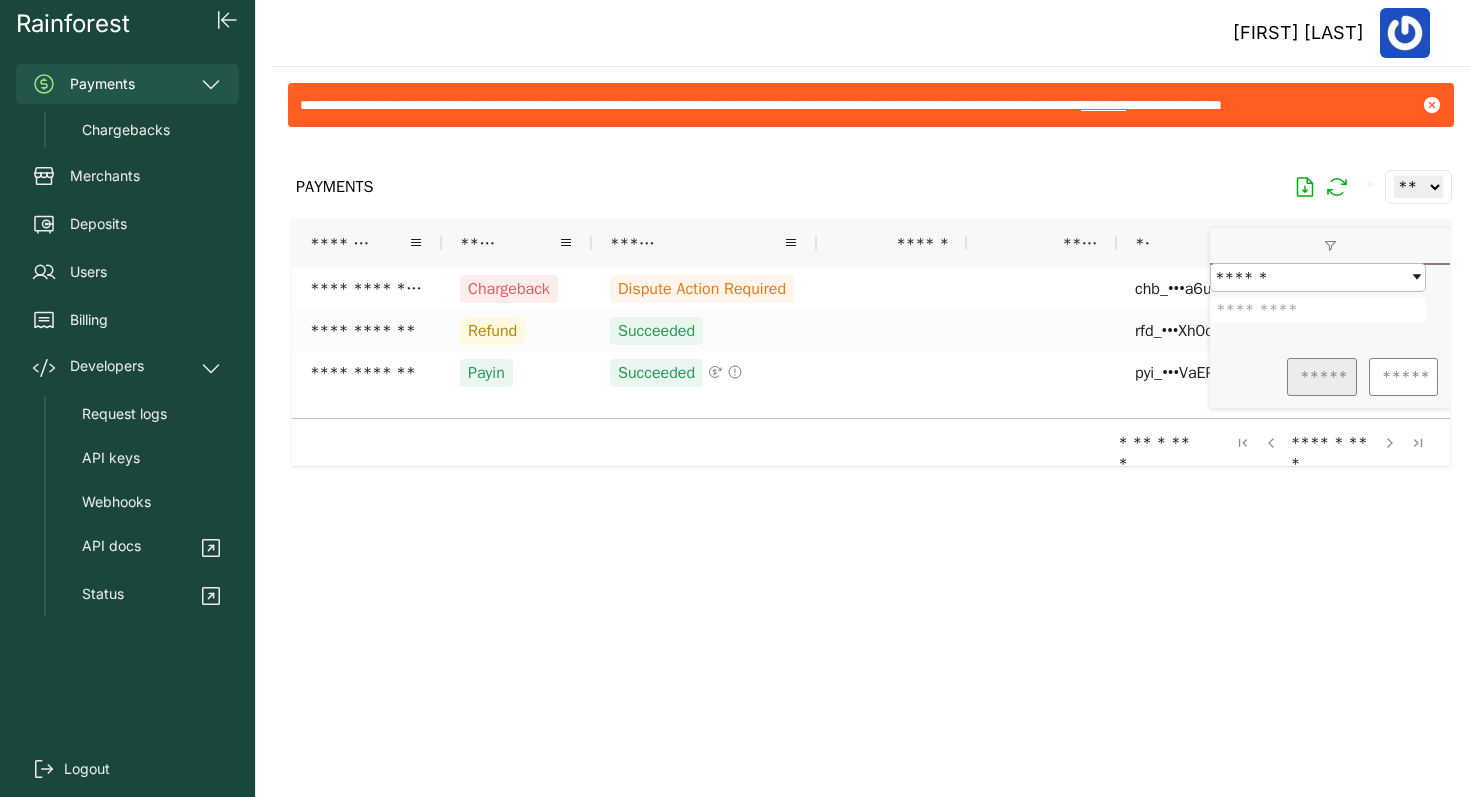 type on "*******" 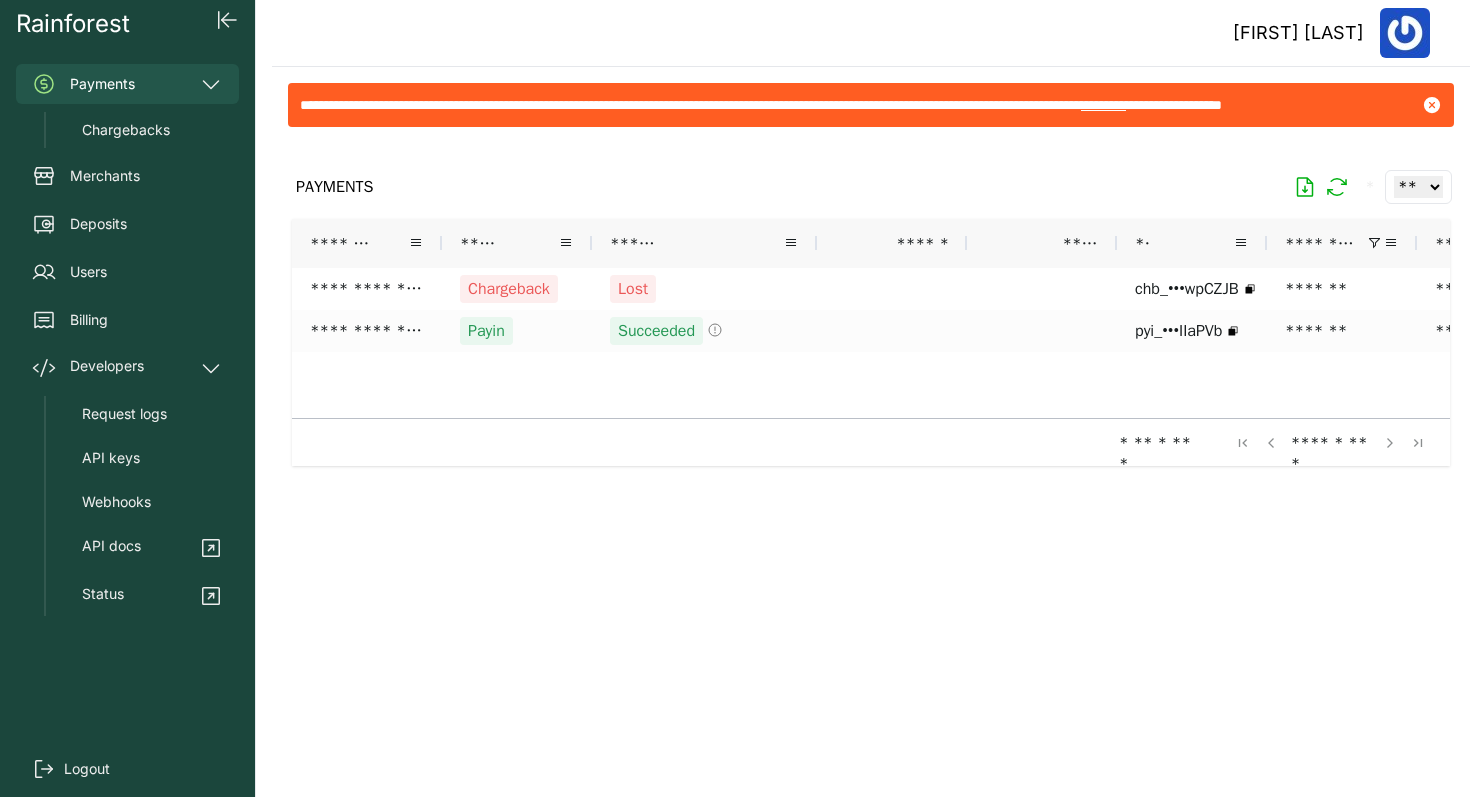 click at bounding box center [871, 454] 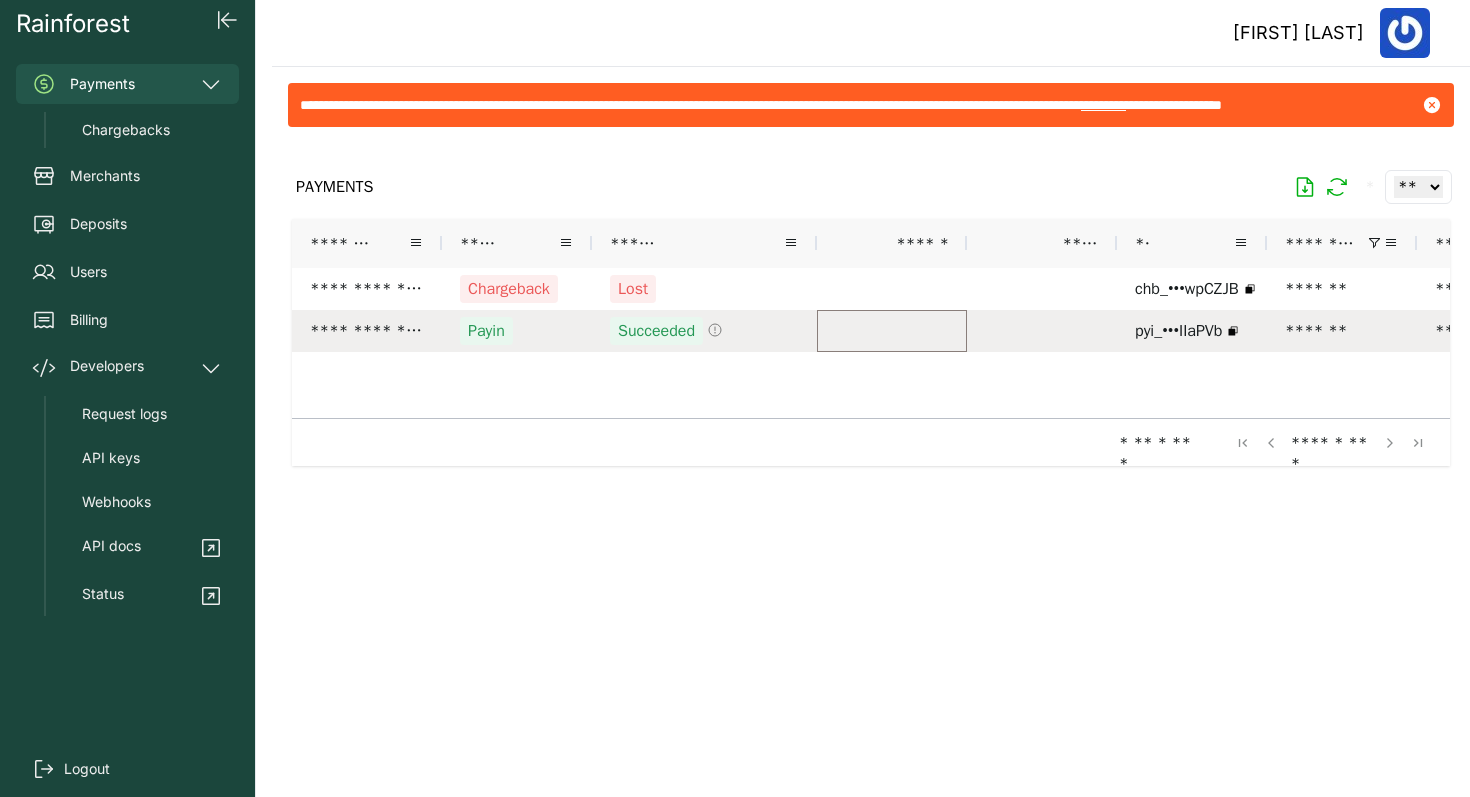 click at bounding box center [892, 331] 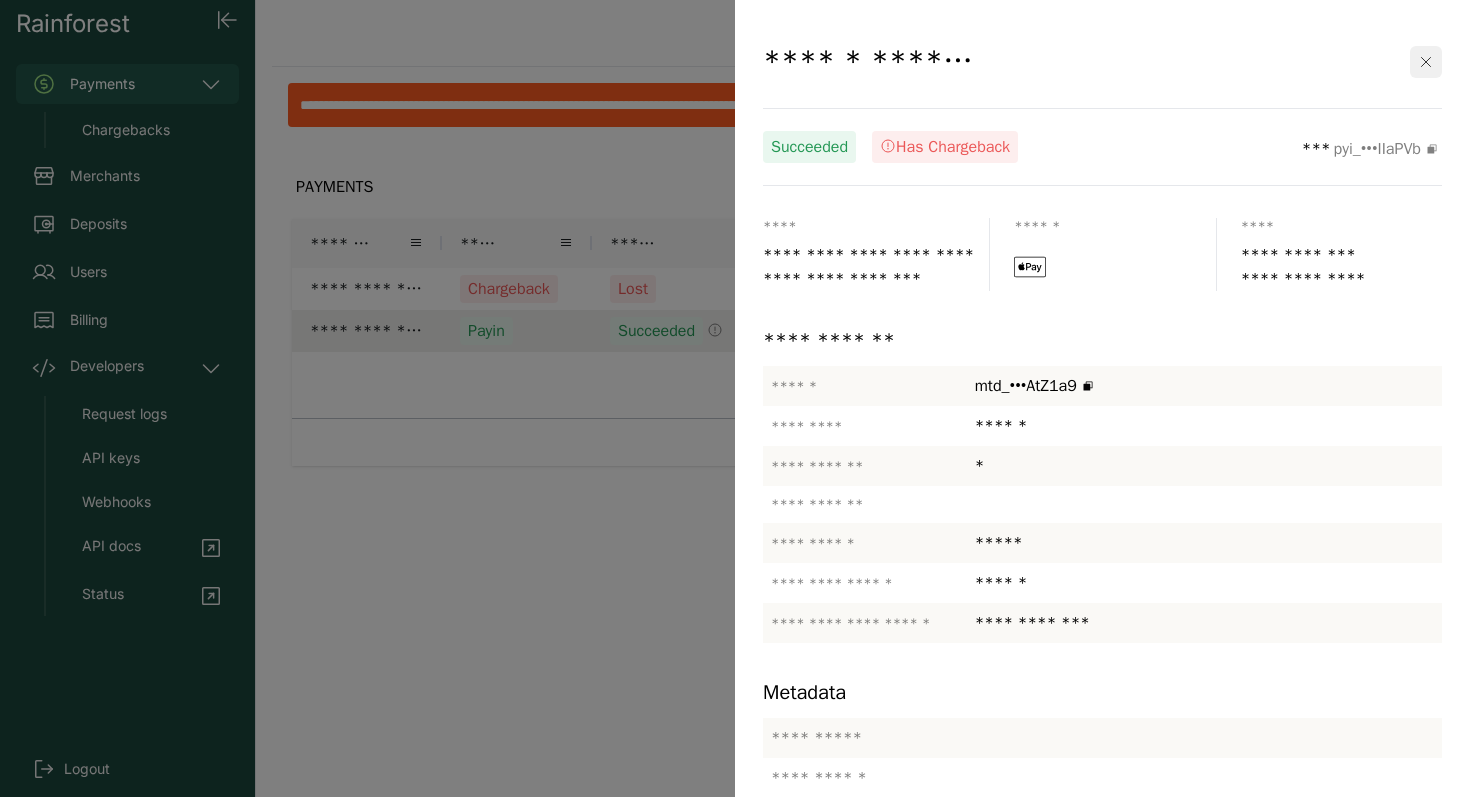 click 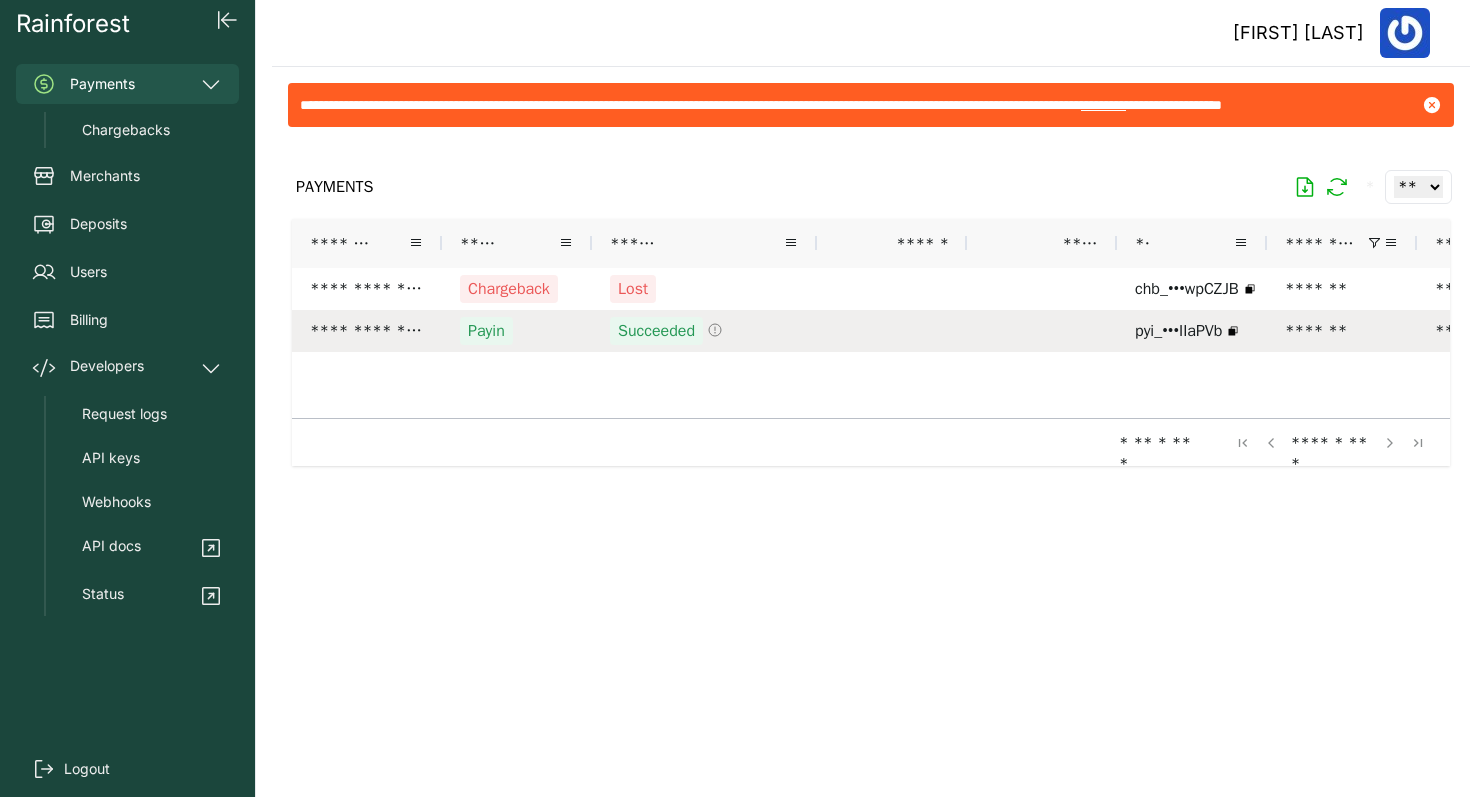 scroll, scrollTop: 0, scrollLeft: 10, axis: horizontal 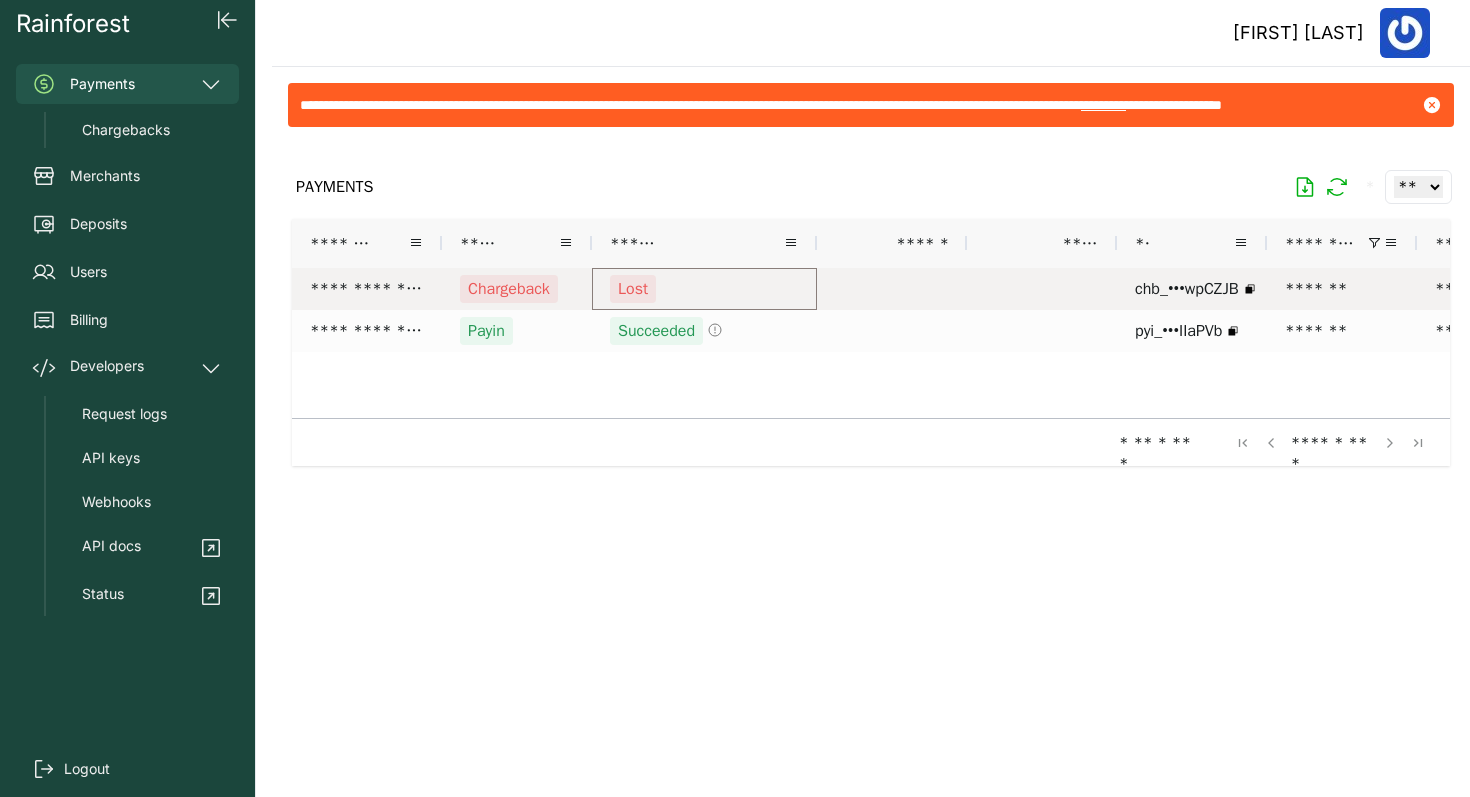 click on "Lost" at bounding box center [704, 289] 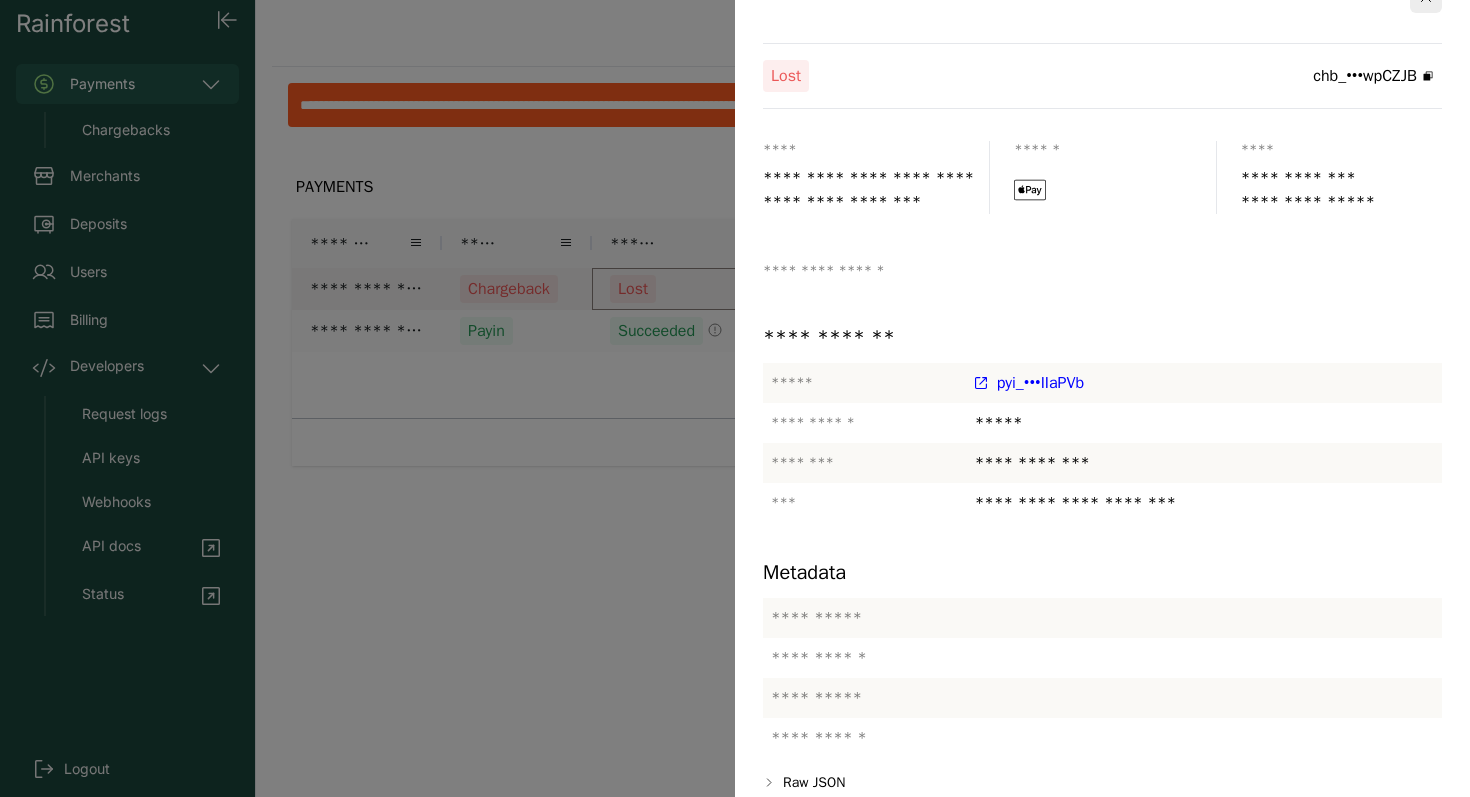 scroll, scrollTop: 0, scrollLeft: 0, axis: both 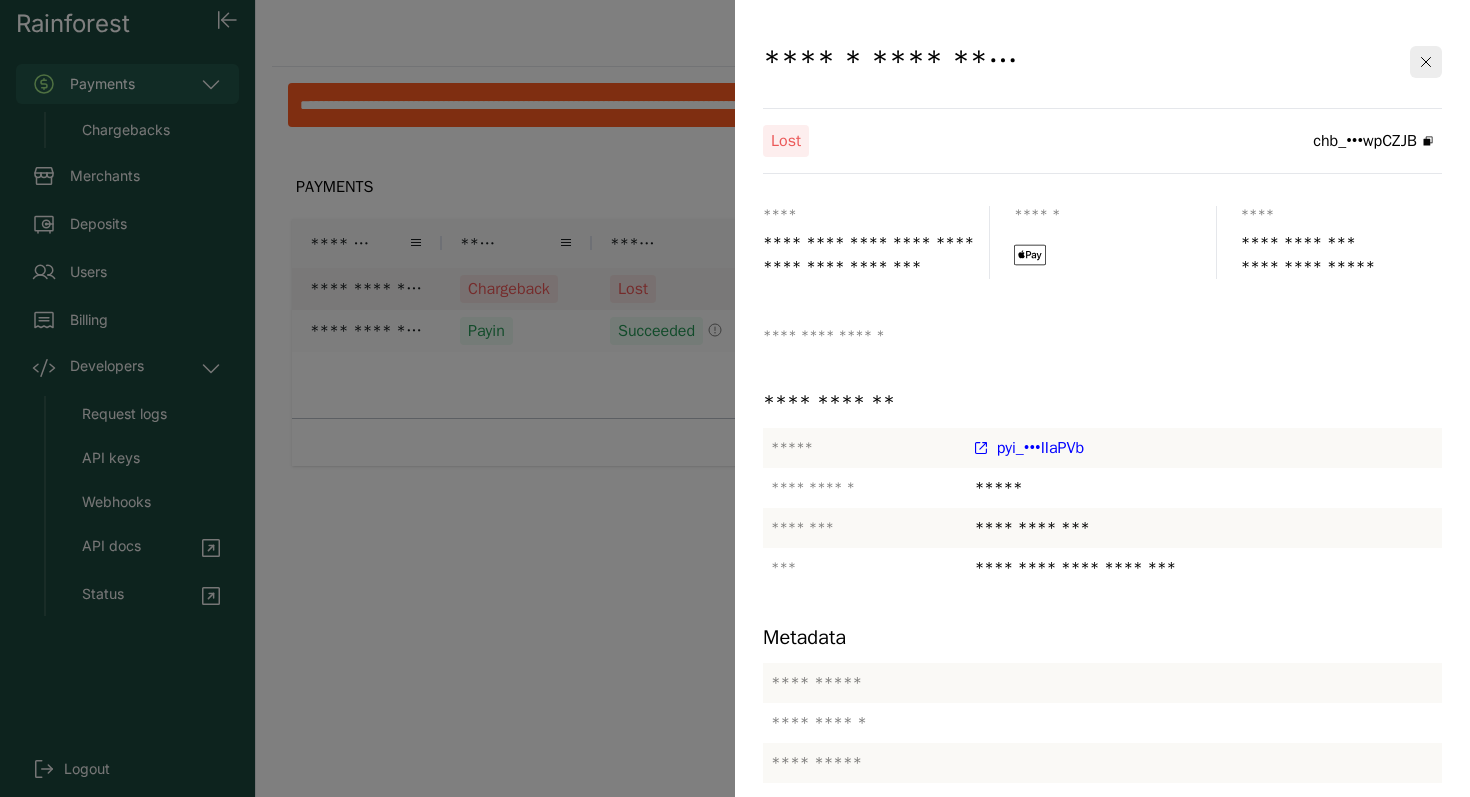 click at bounding box center [735, 398] 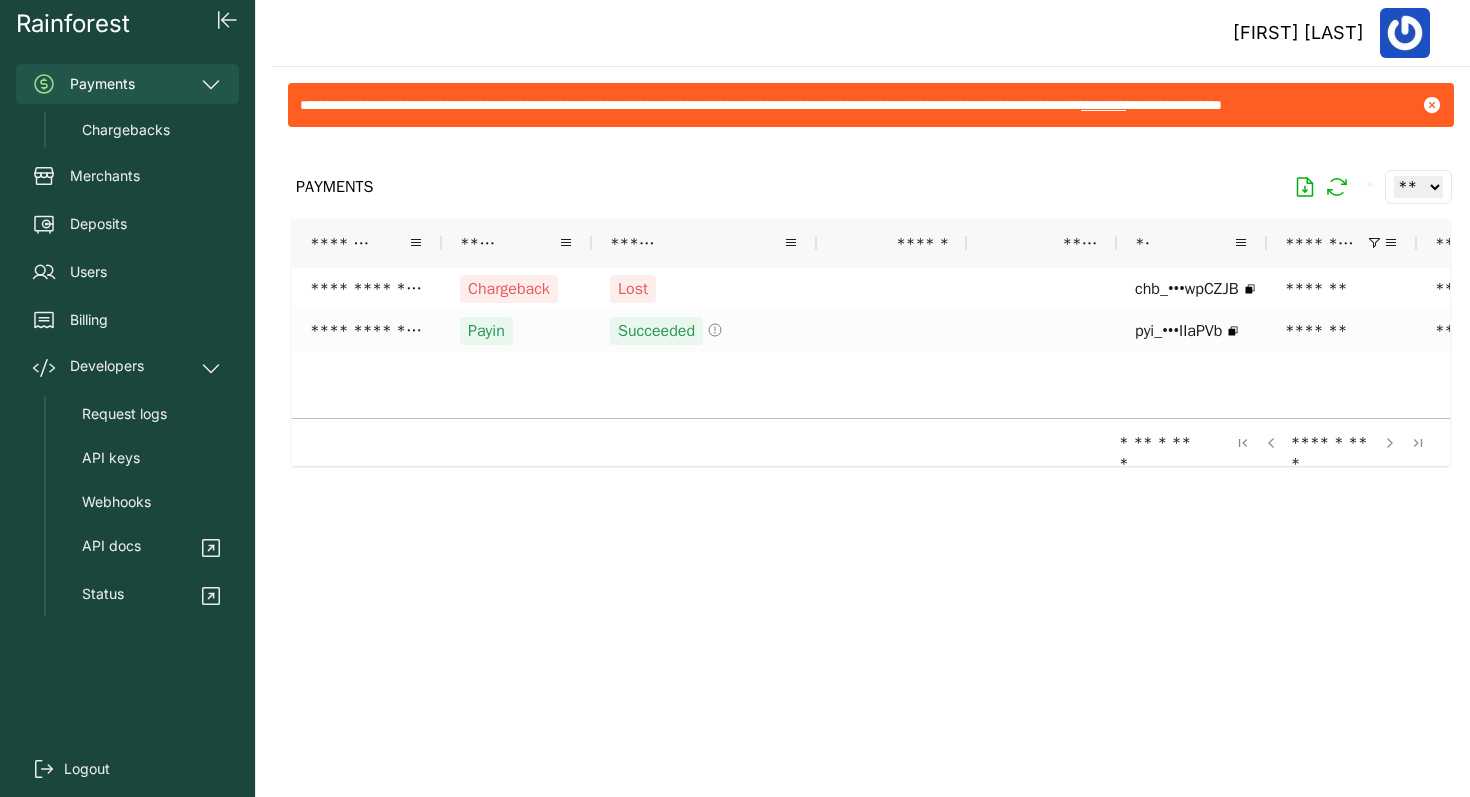 click on "**********" at bounding box center (1342, 243) 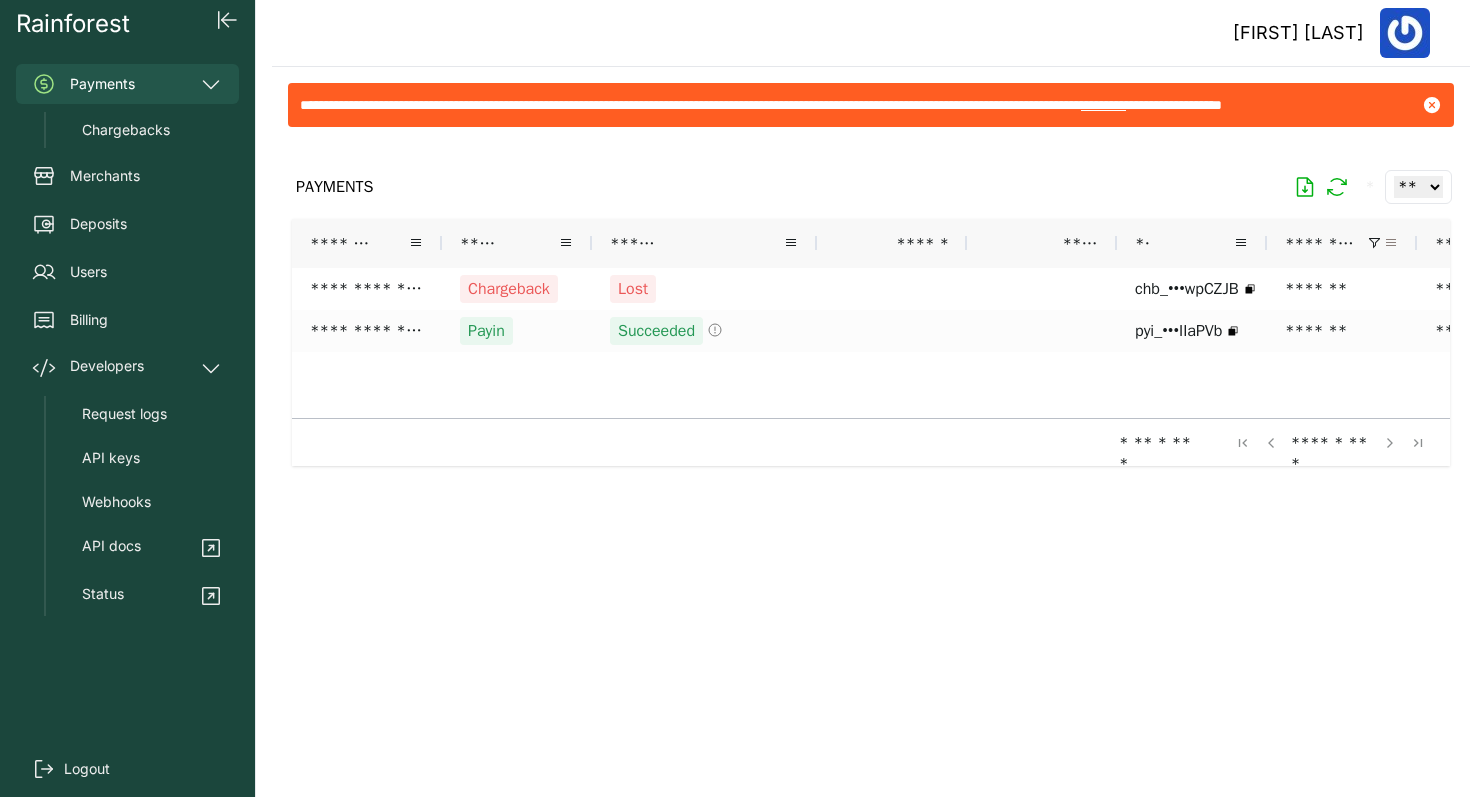 click at bounding box center (1391, 243) 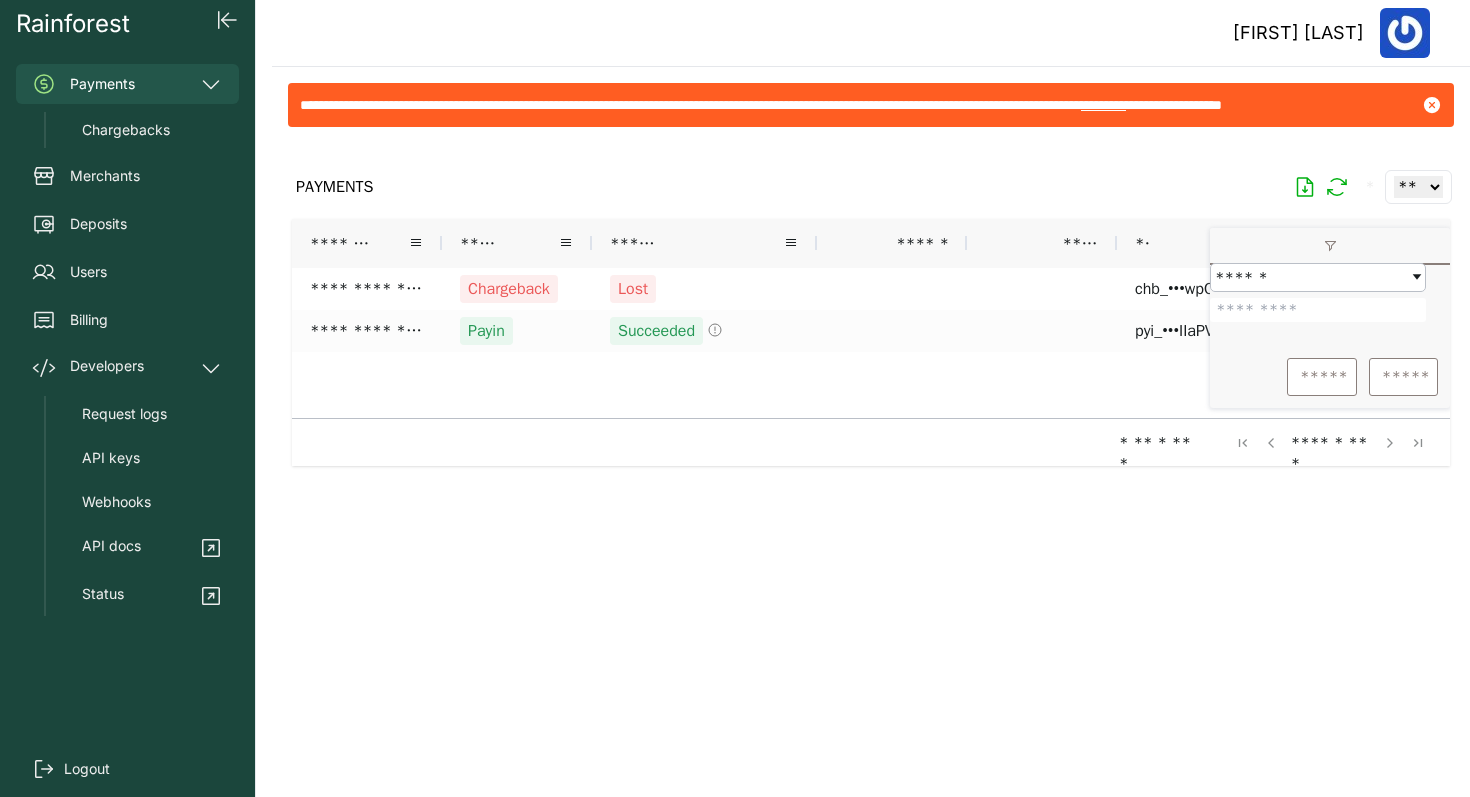 click on "******
*******
***
**
******" at bounding box center (1330, 305) 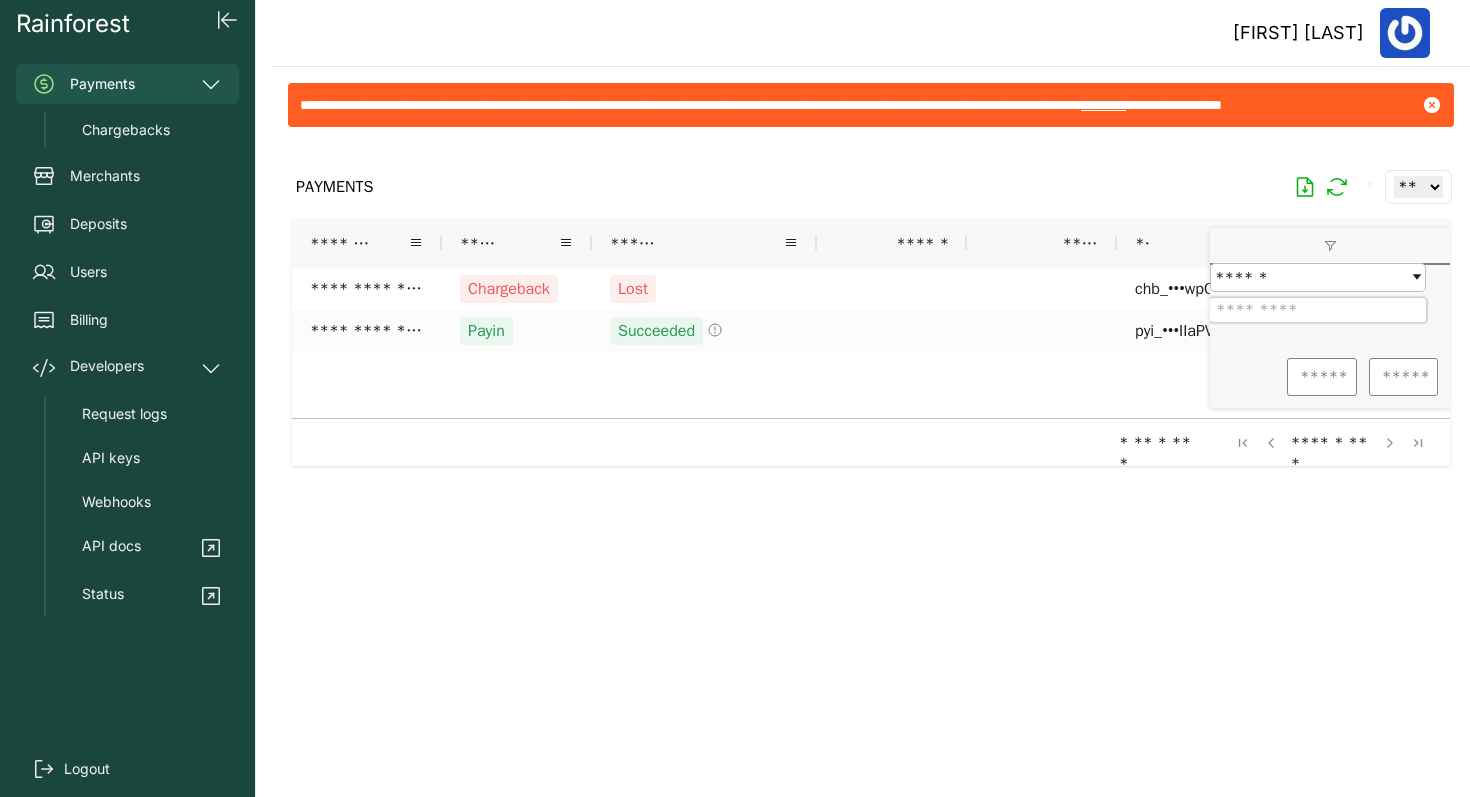click on "*******" at bounding box center (1318, 310) 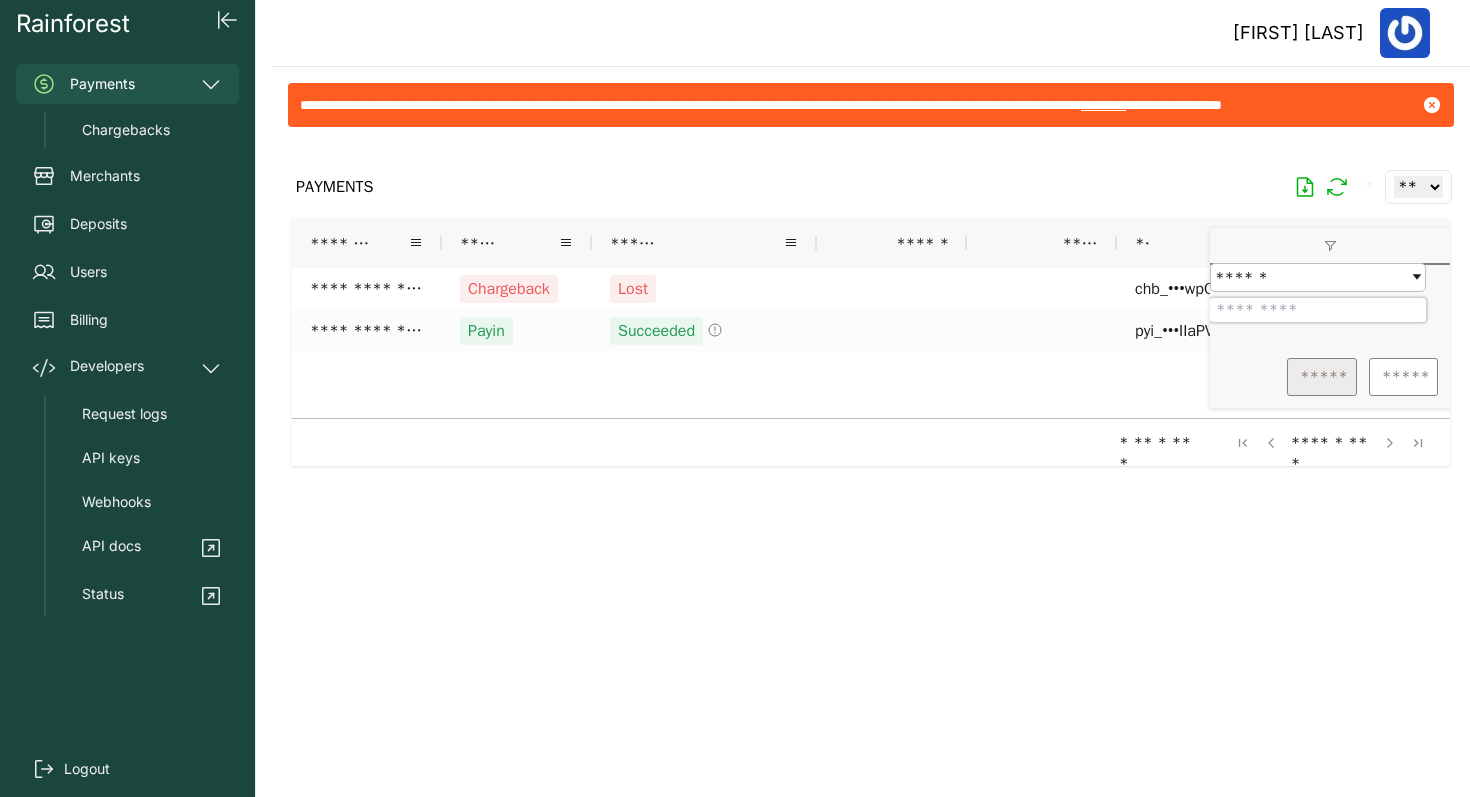 type on "*******" 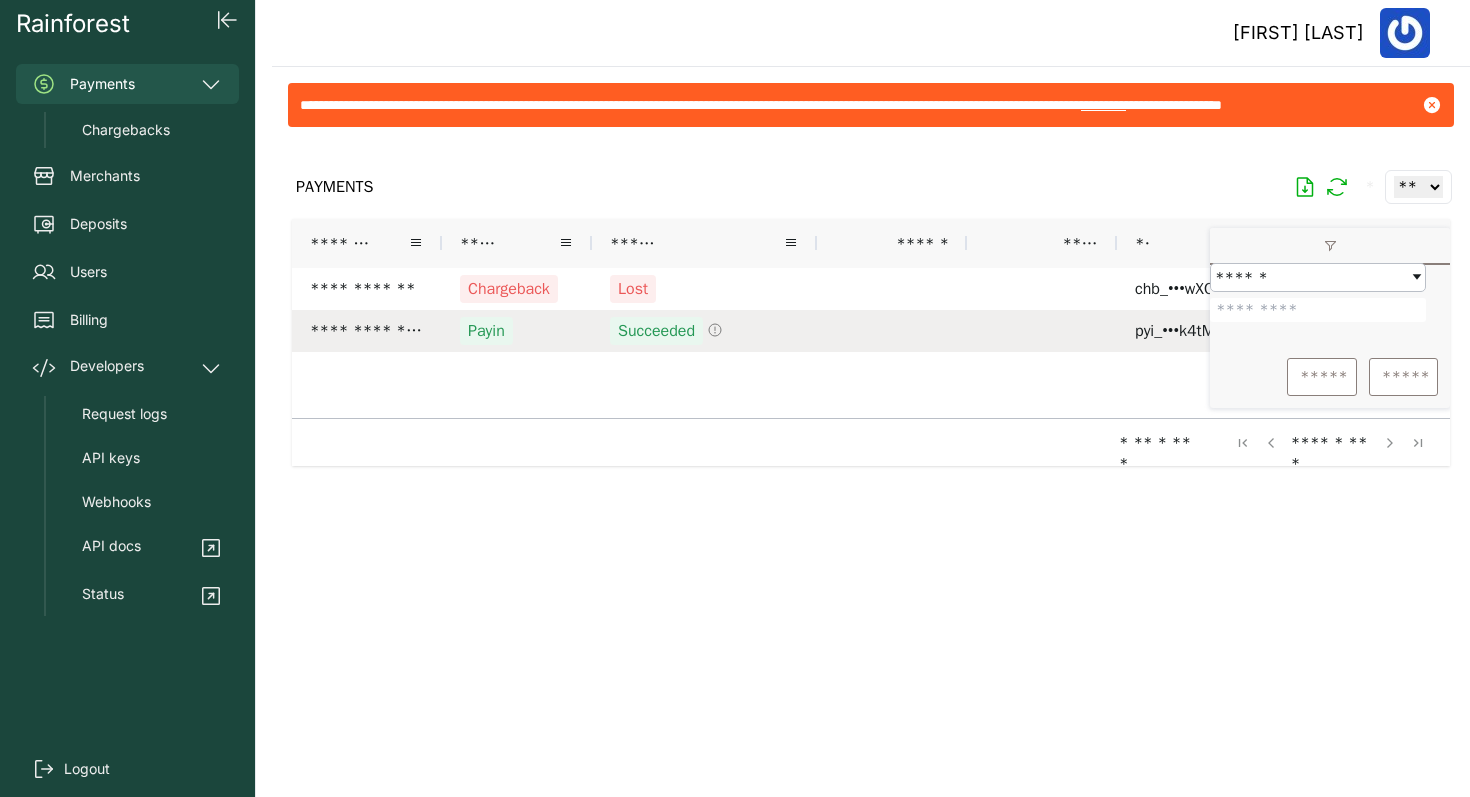 click on "Succeeded" at bounding box center [704, 331] 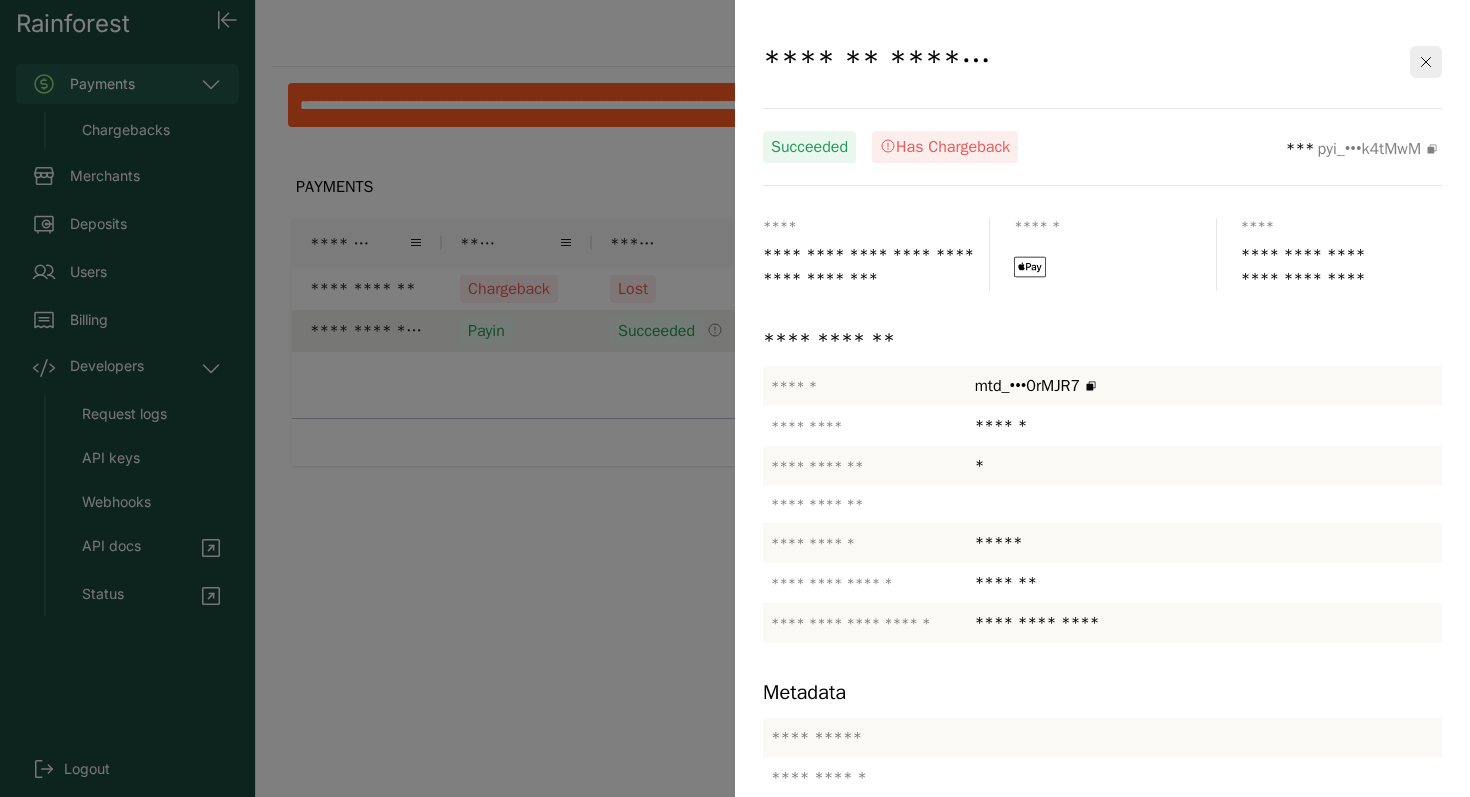 click on "**********" at bounding box center (1102, 68) 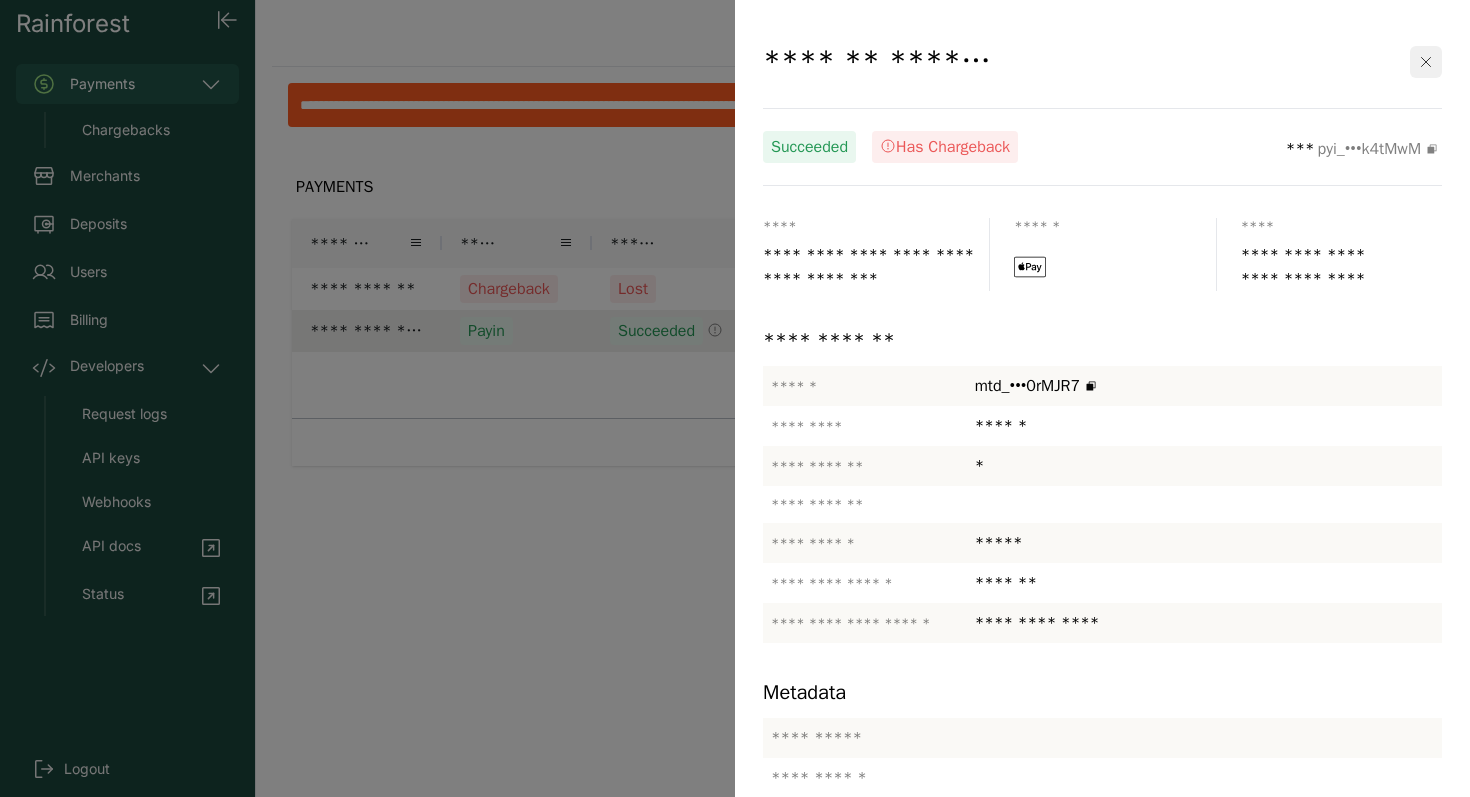 click at bounding box center [1426, 62] 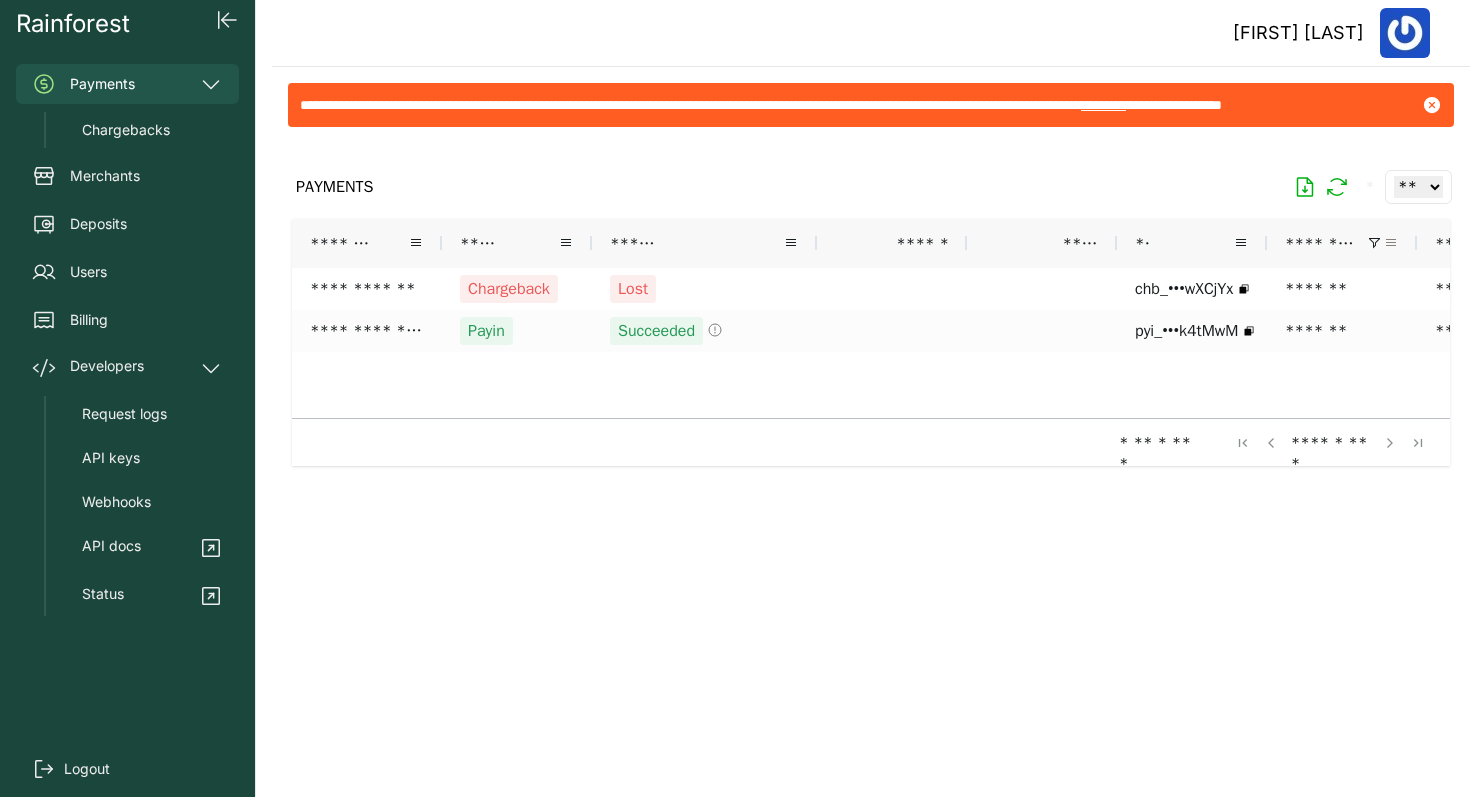 click at bounding box center (1391, 243) 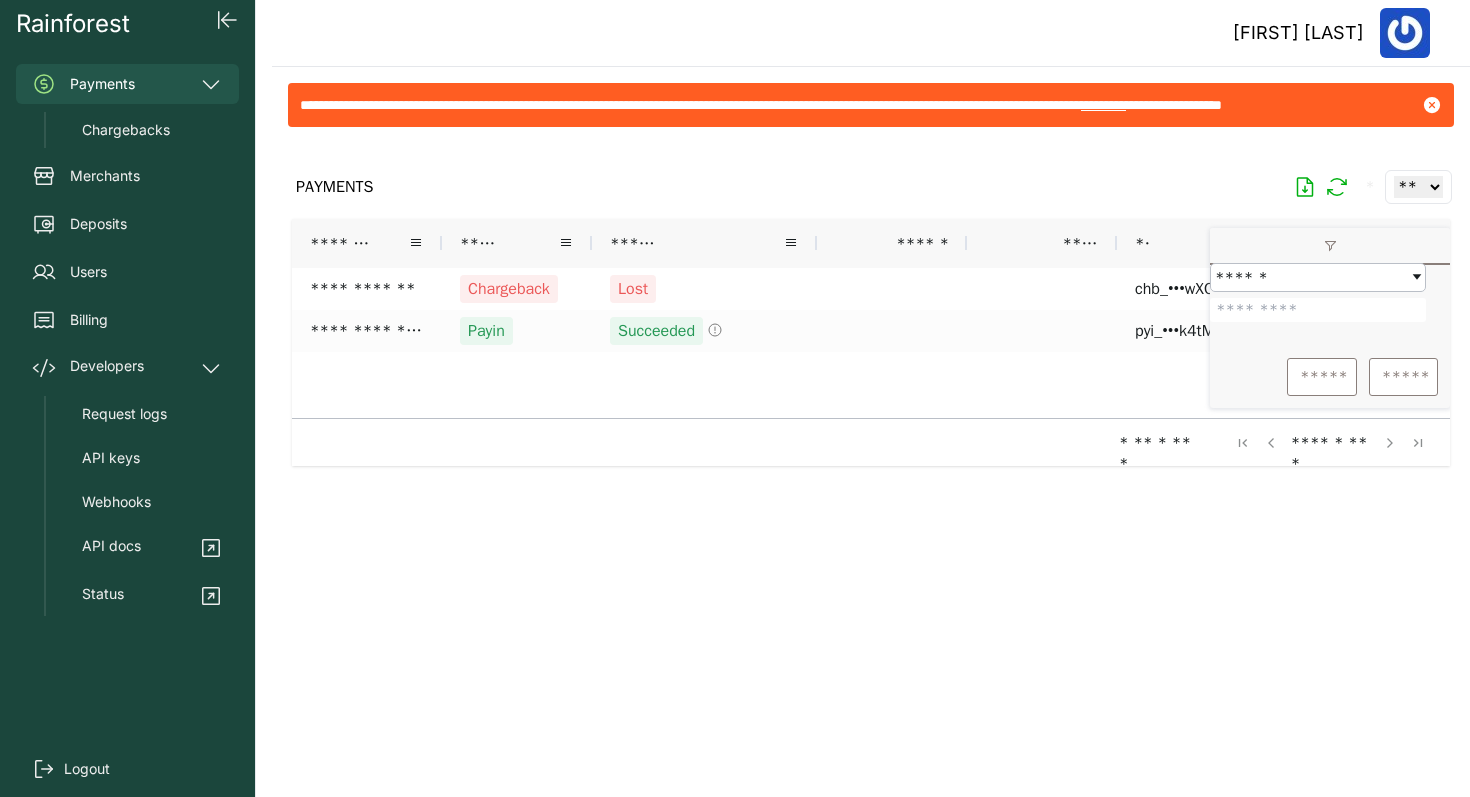 click on "*******" at bounding box center [1318, 310] 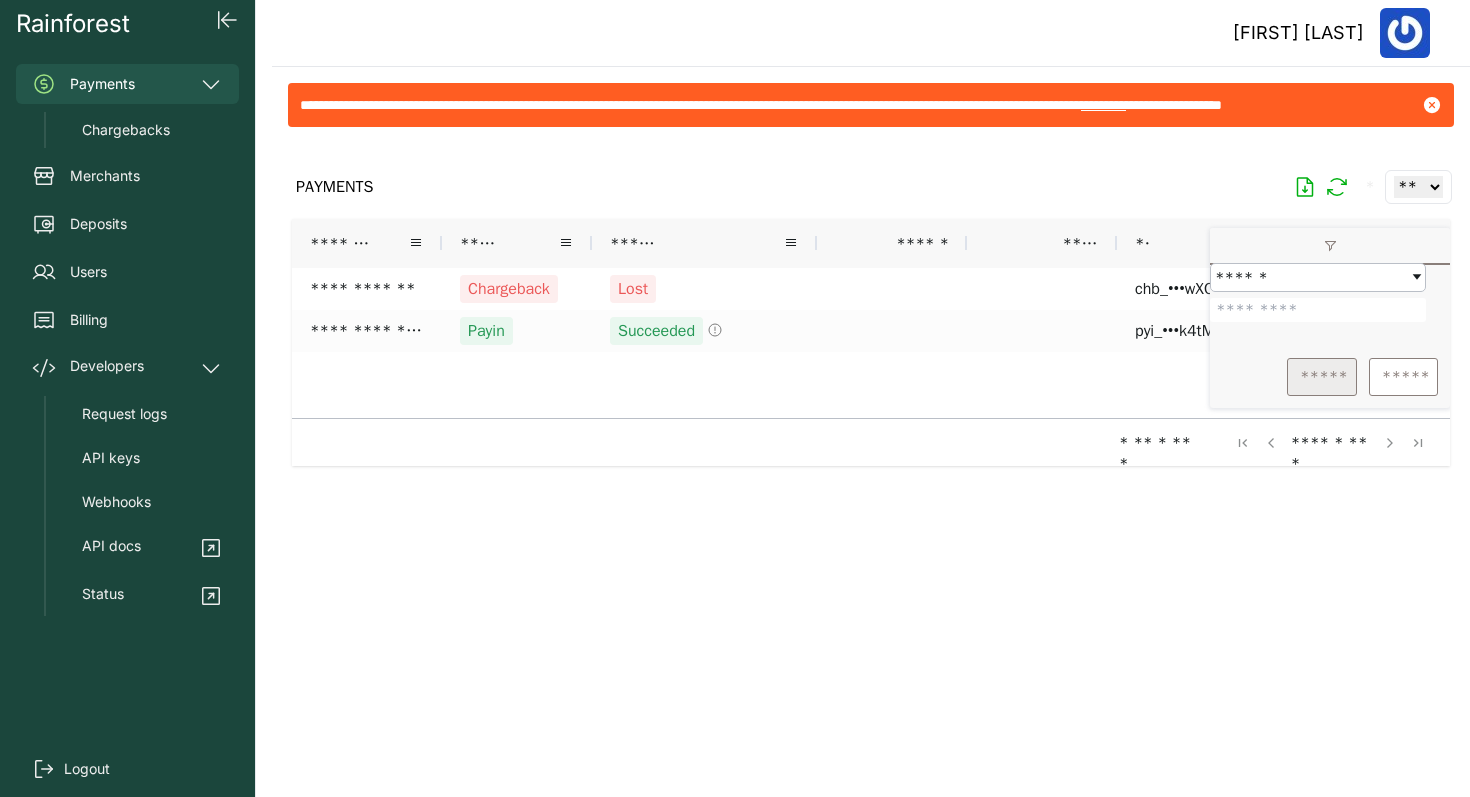 type on "*******" 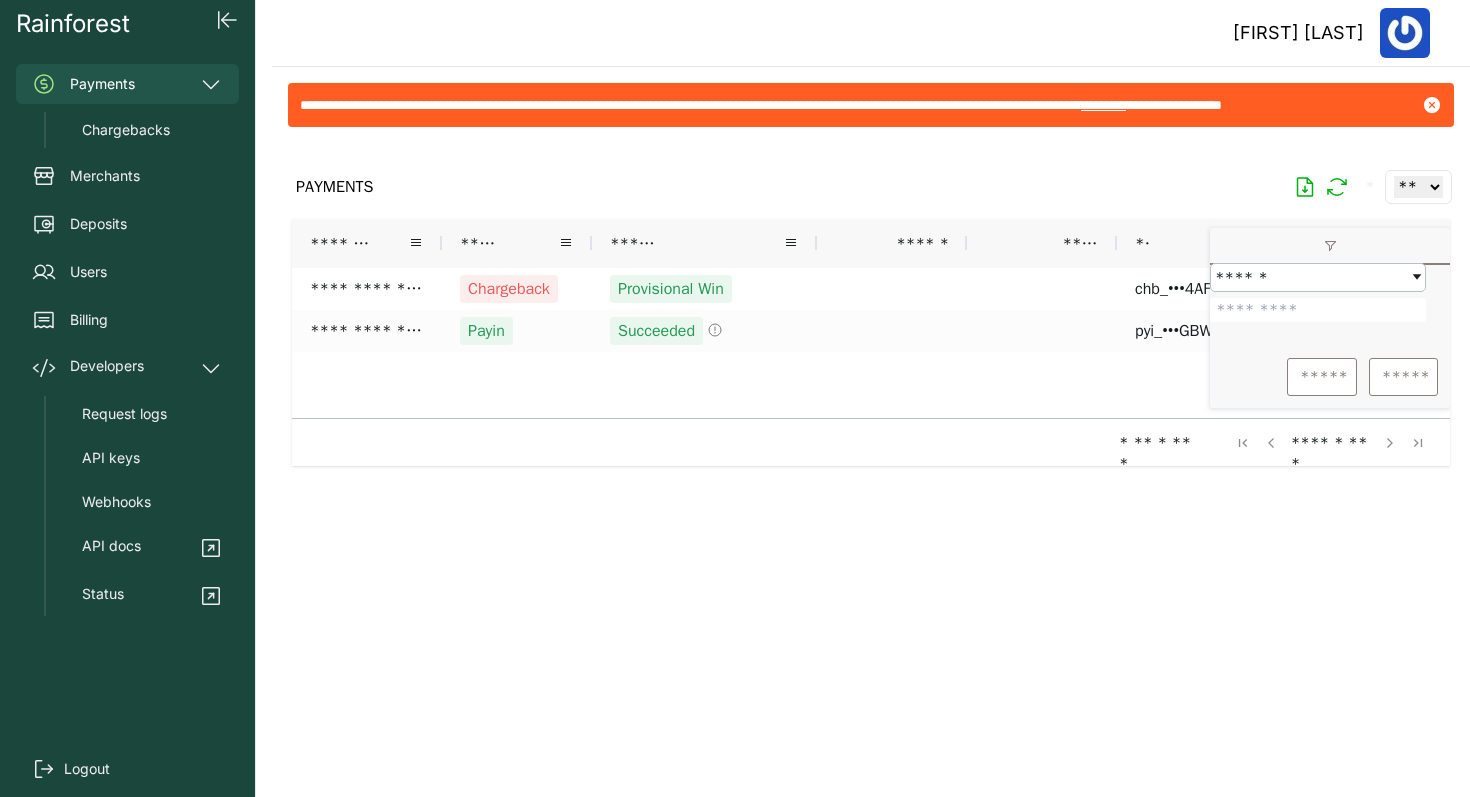click at bounding box center [871, 454] 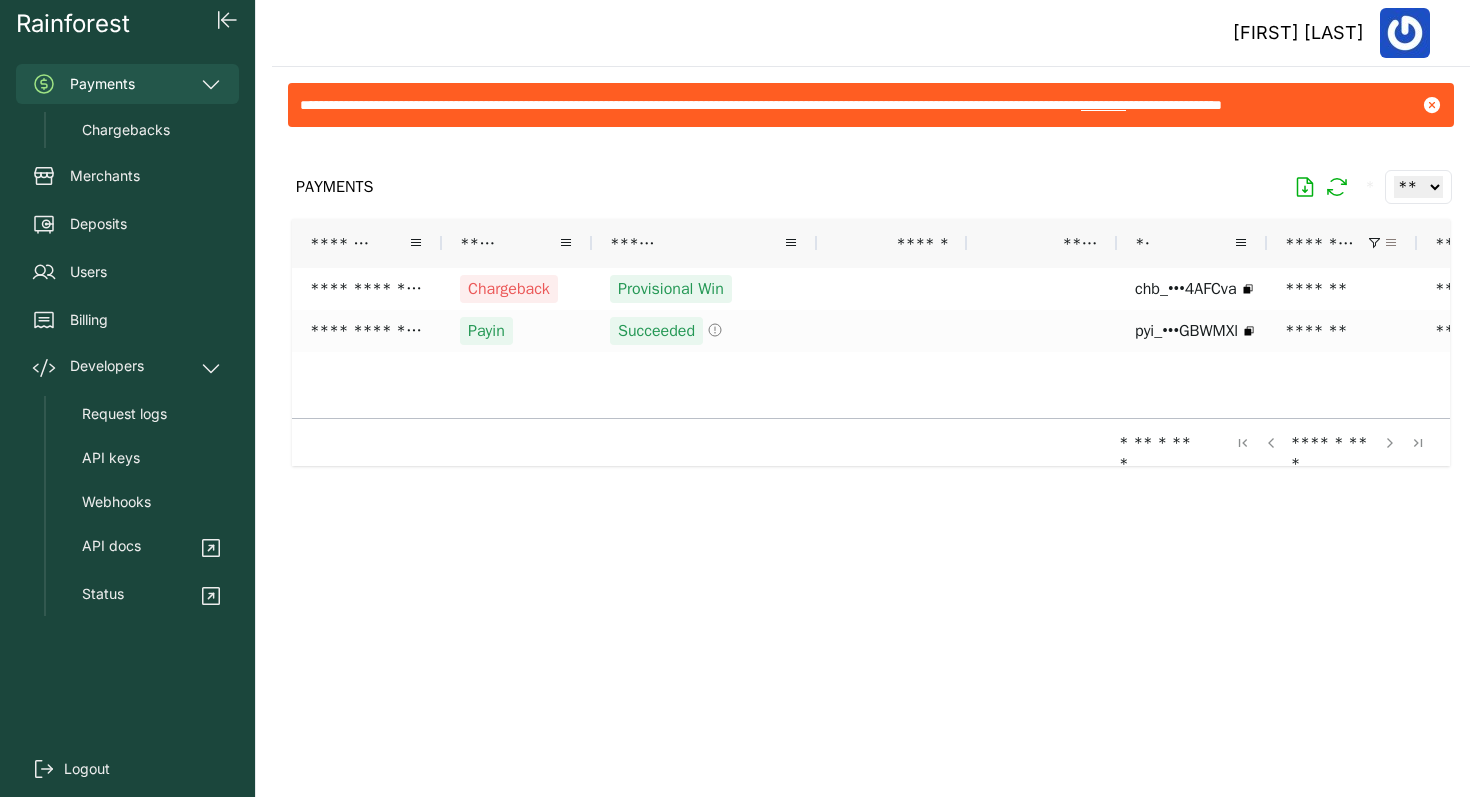 click at bounding box center (1391, 243) 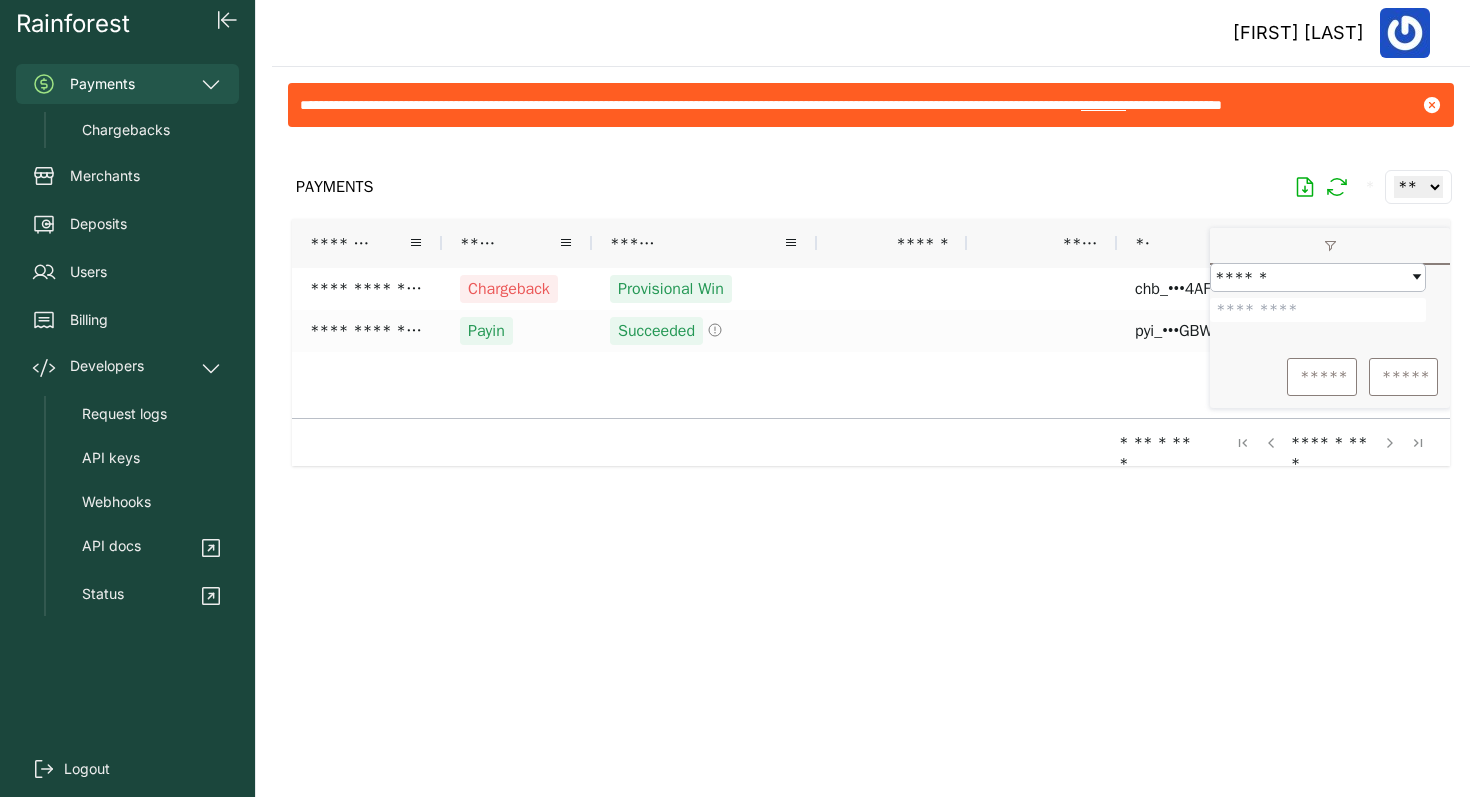 click on "*******" at bounding box center (1318, 310) 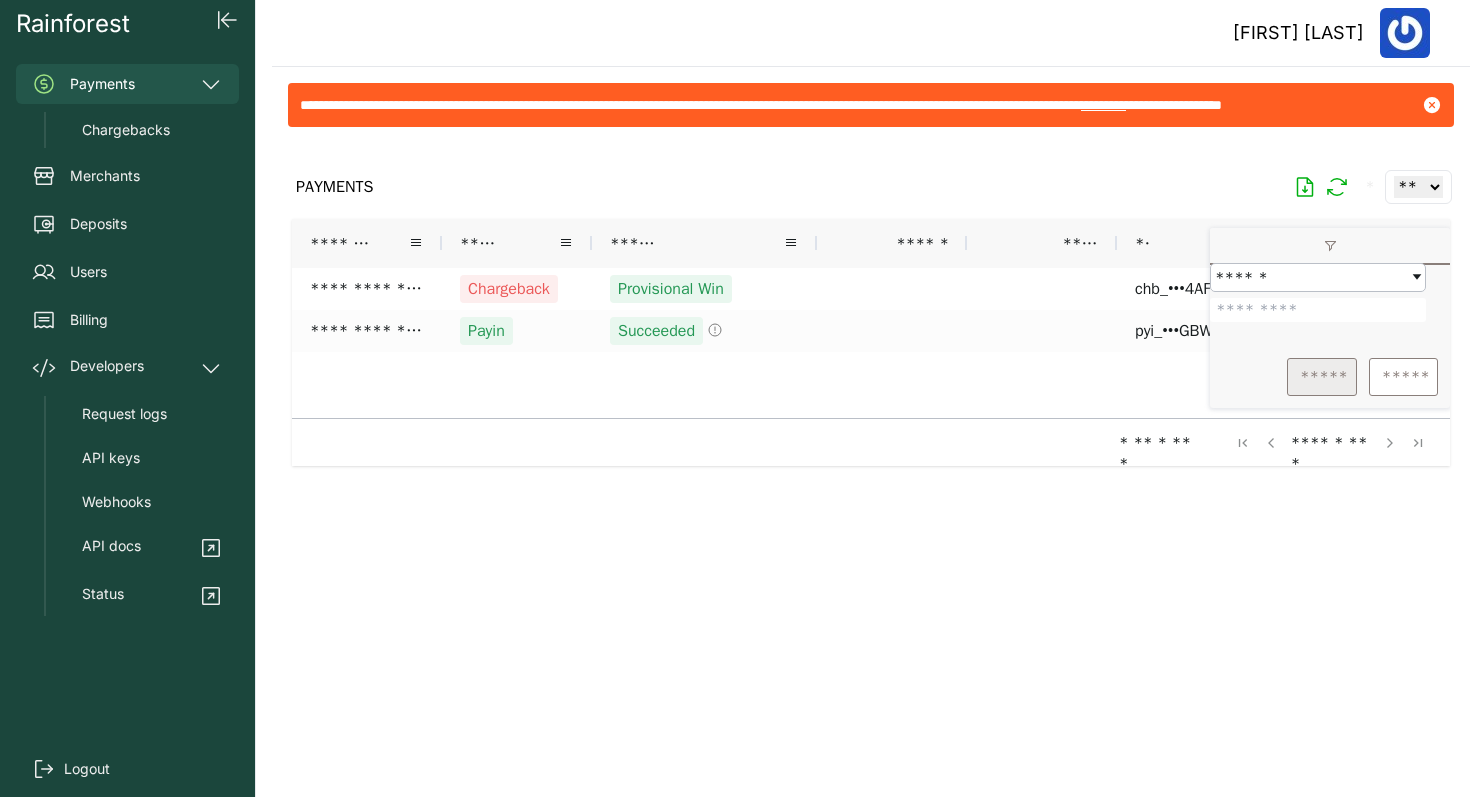 type on "*******" 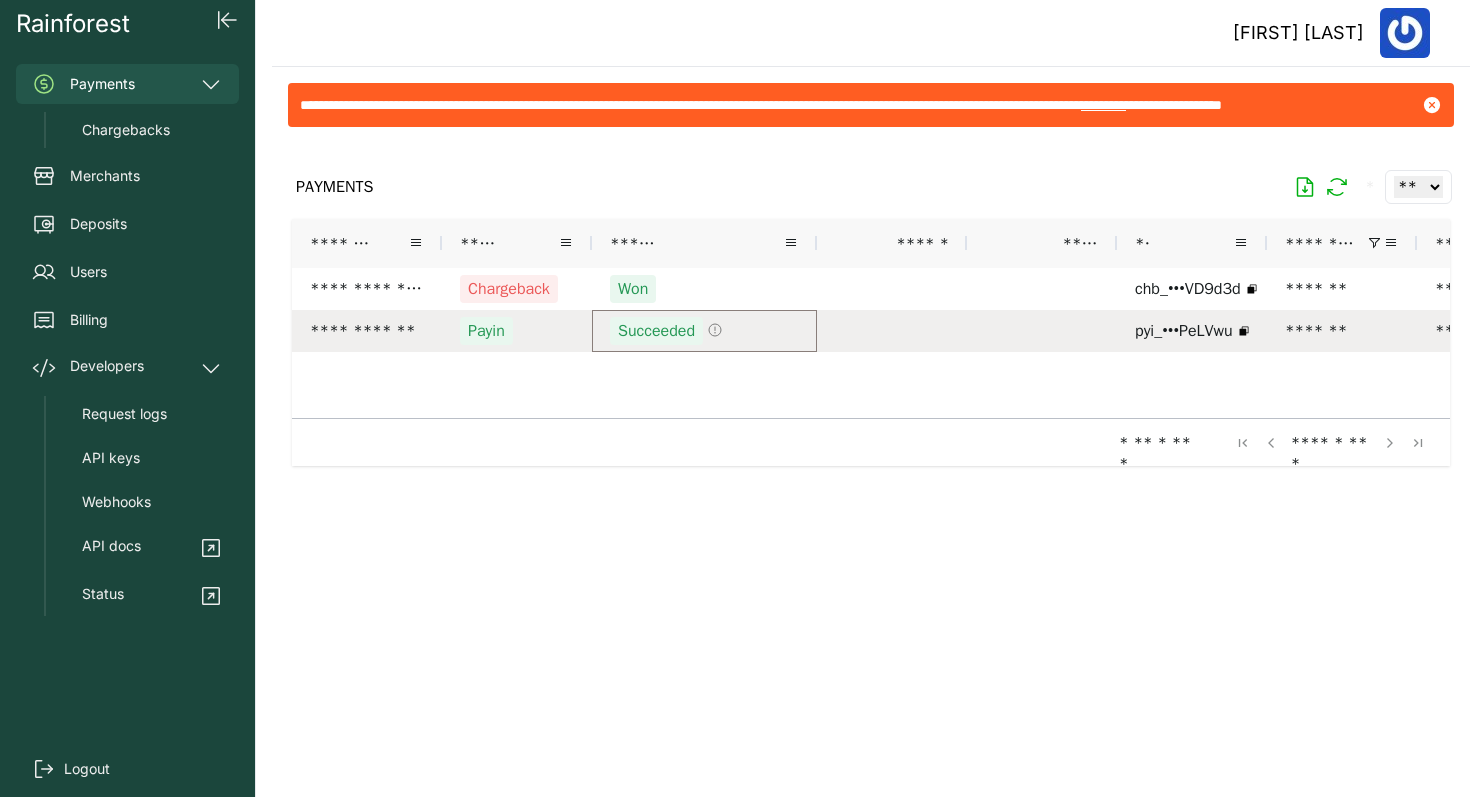 click on "Succeeded" at bounding box center [704, 331] 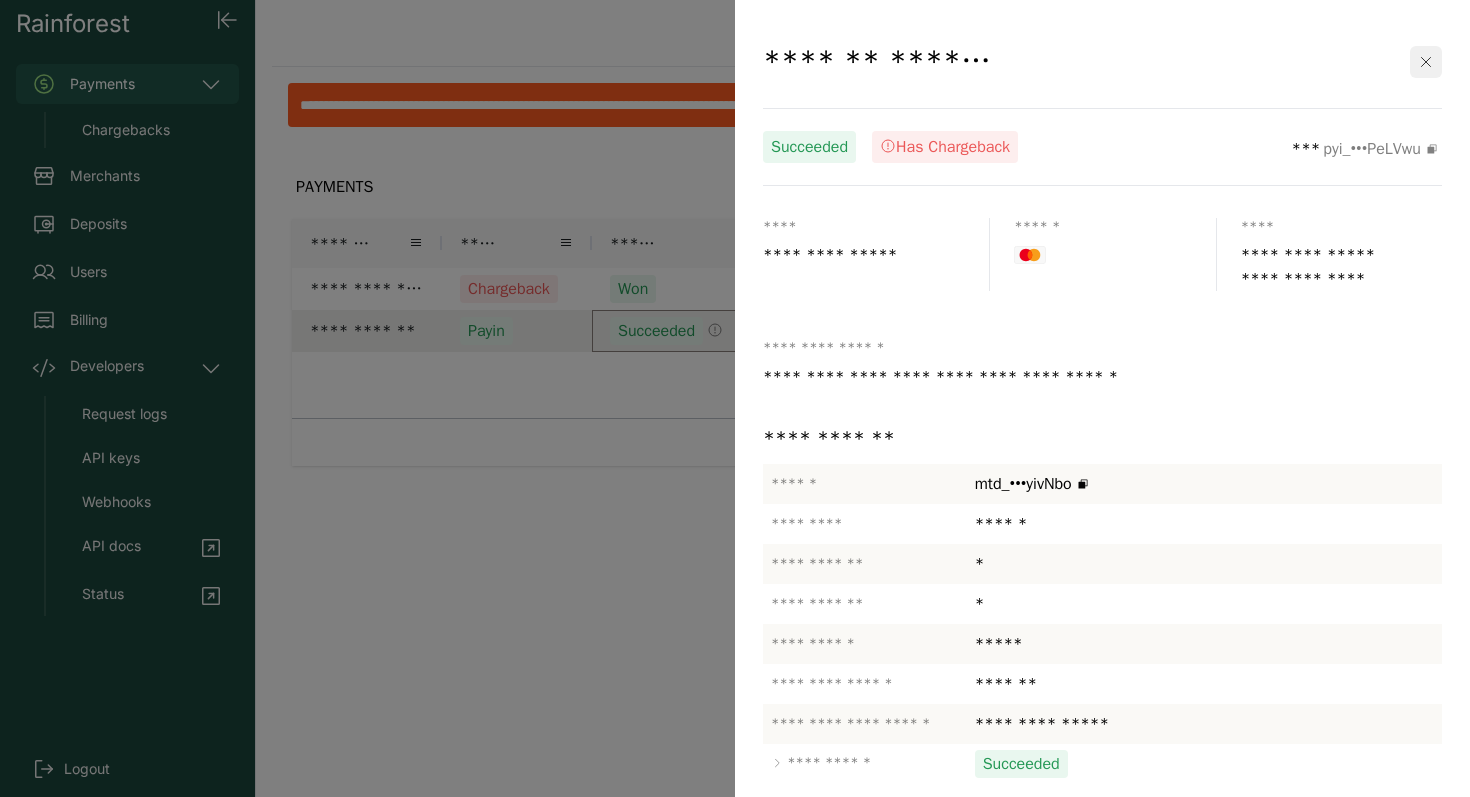 click at bounding box center [1426, 62] 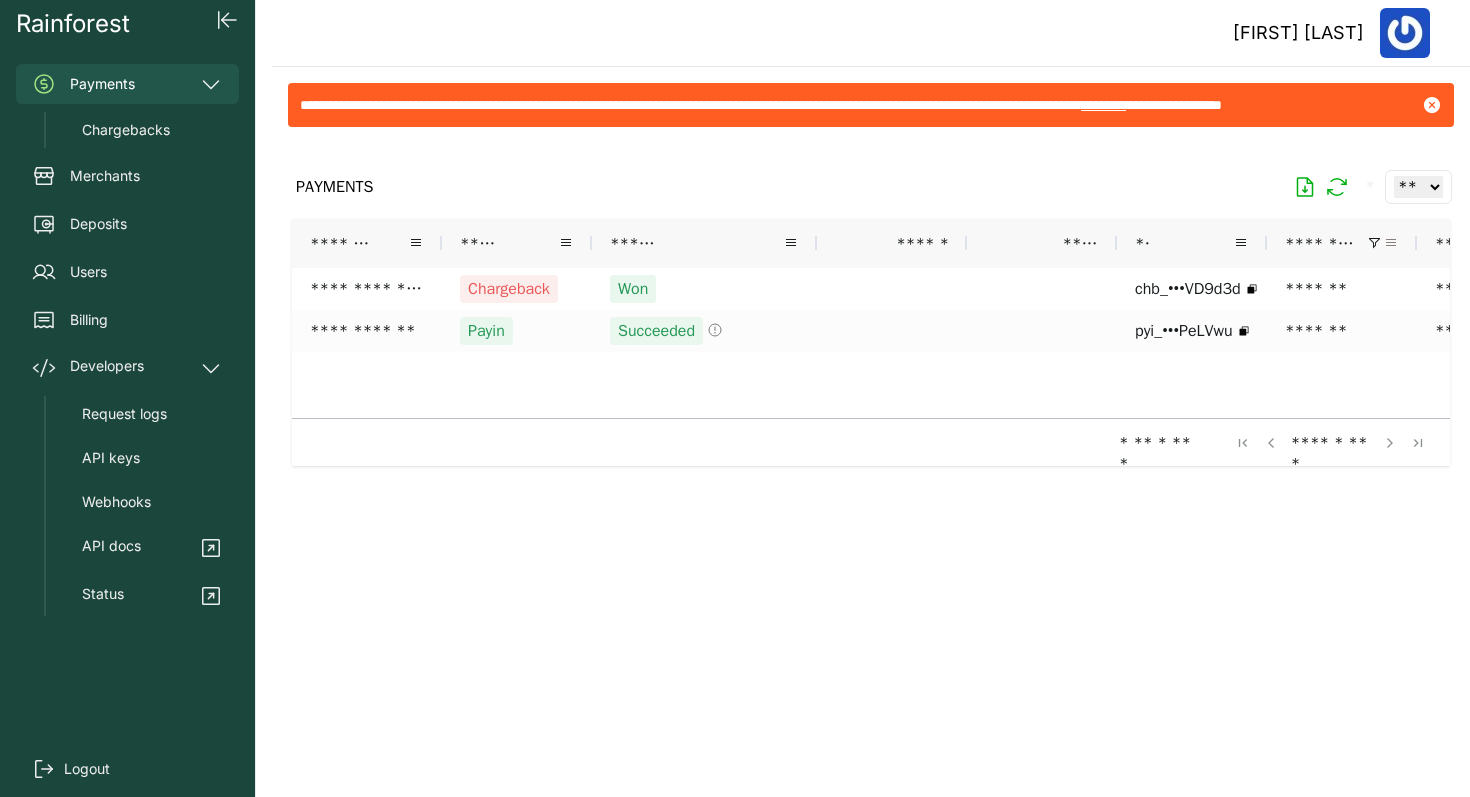 click at bounding box center (1391, 243) 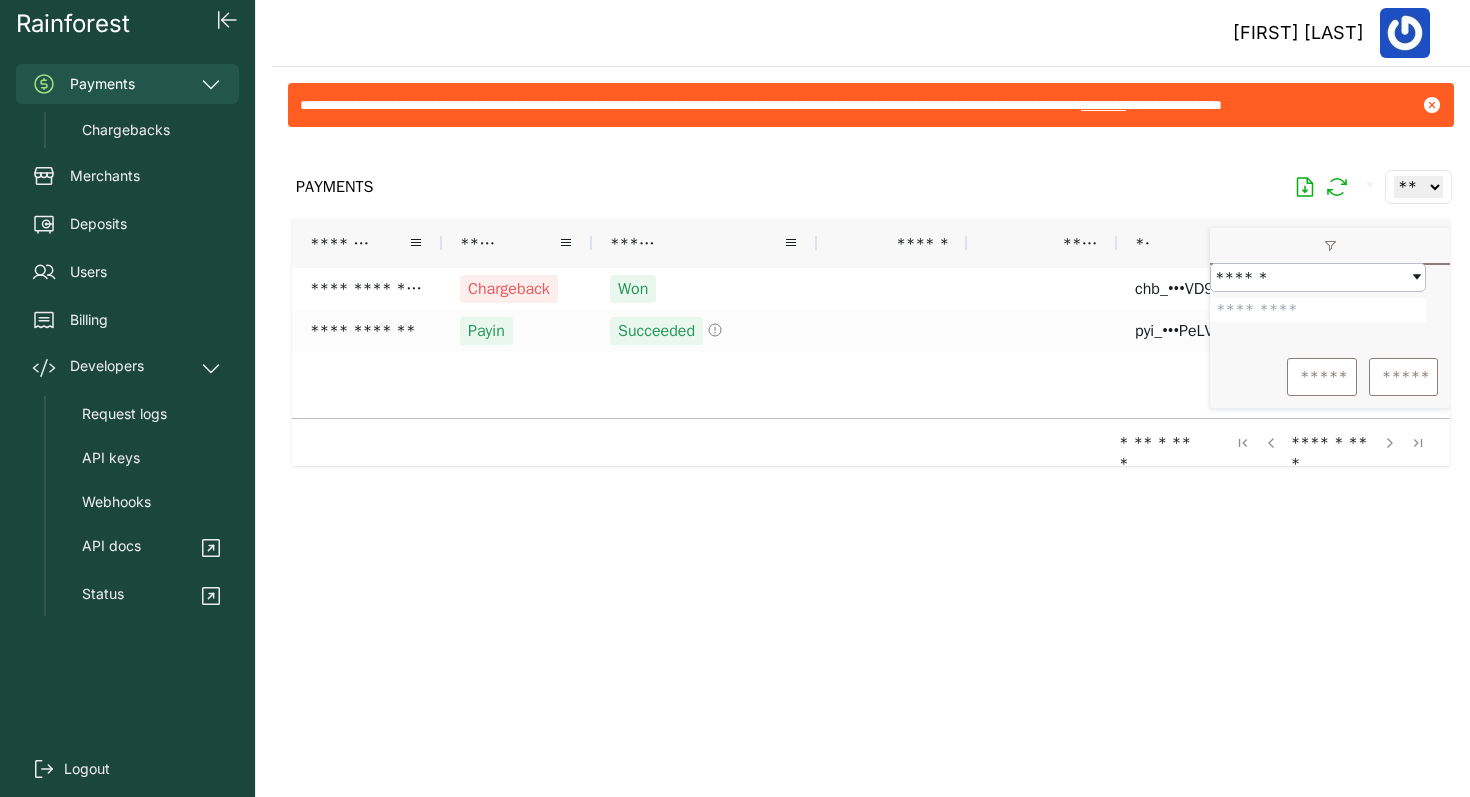click on "*******" at bounding box center [1318, 310] 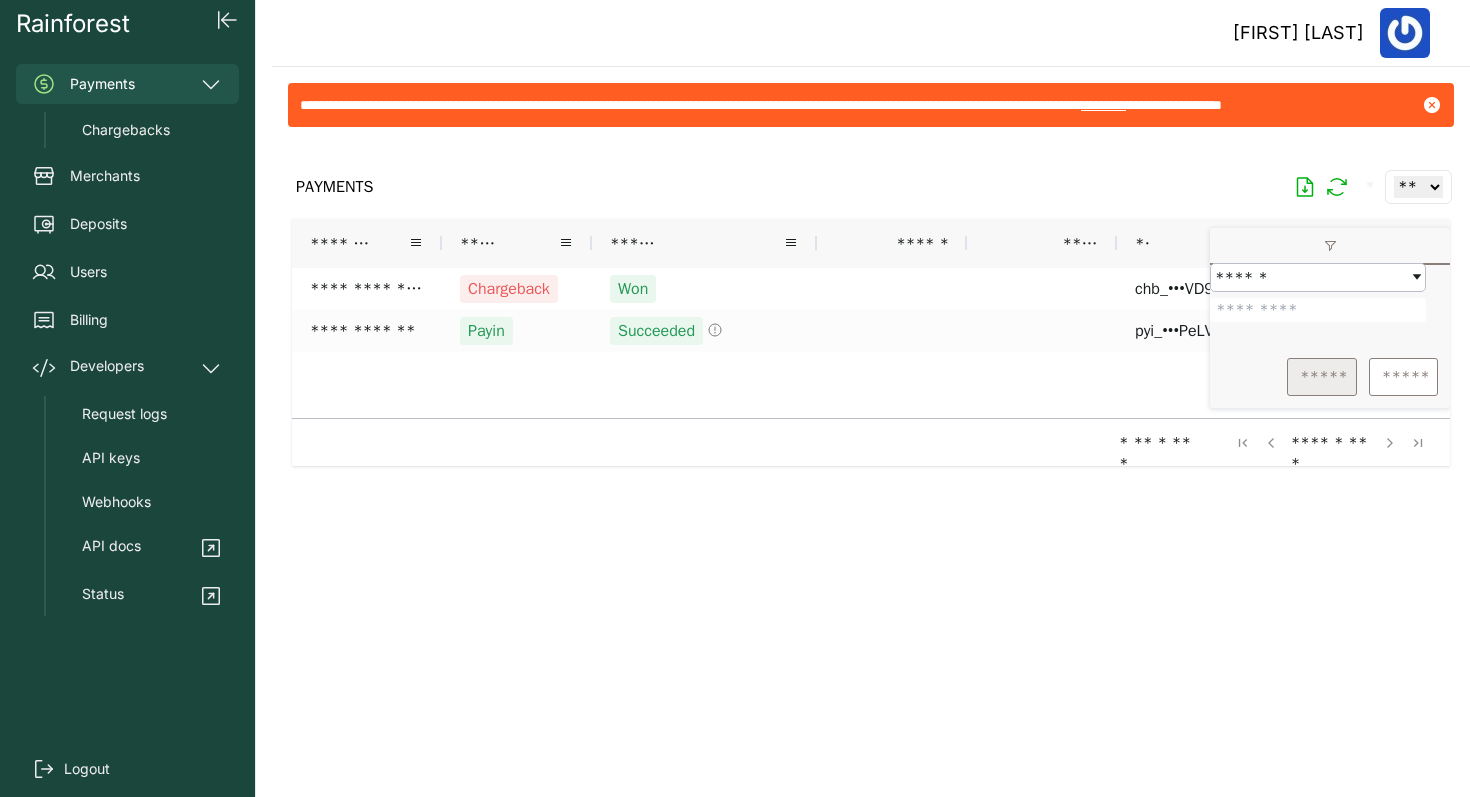 type on "*******" 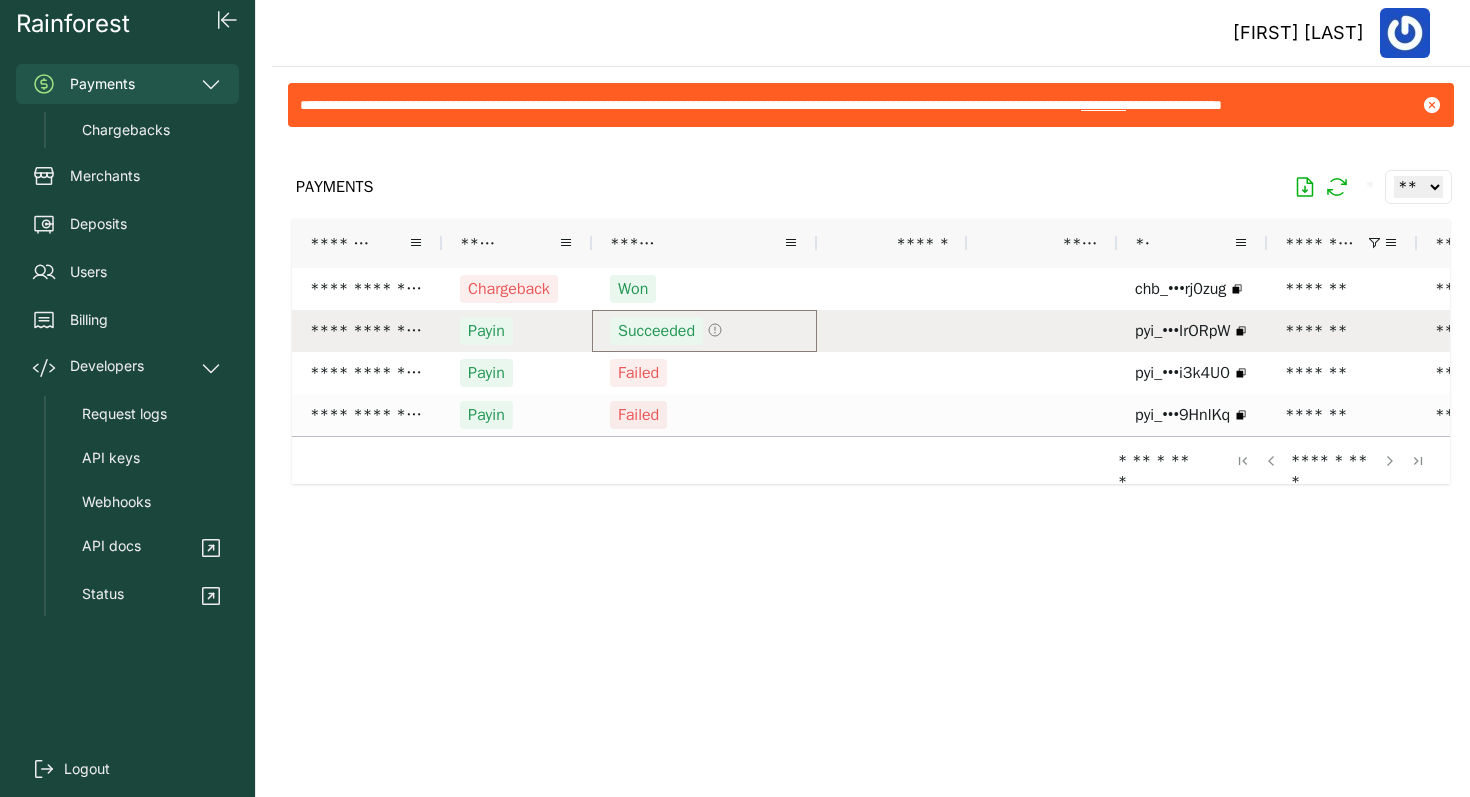 click on "Succeeded" at bounding box center [704, 331] 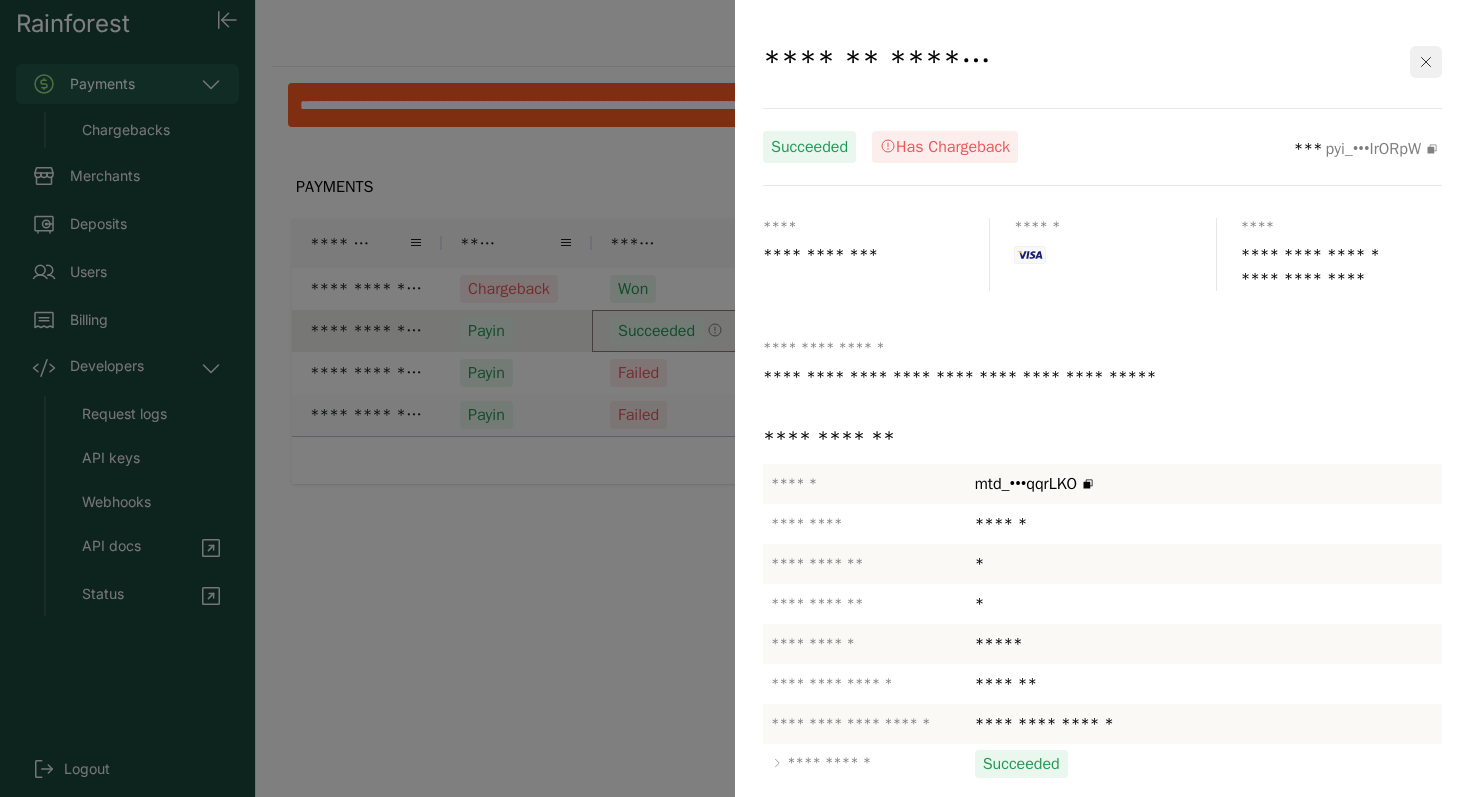 click at bounding box center (1426, 62) 